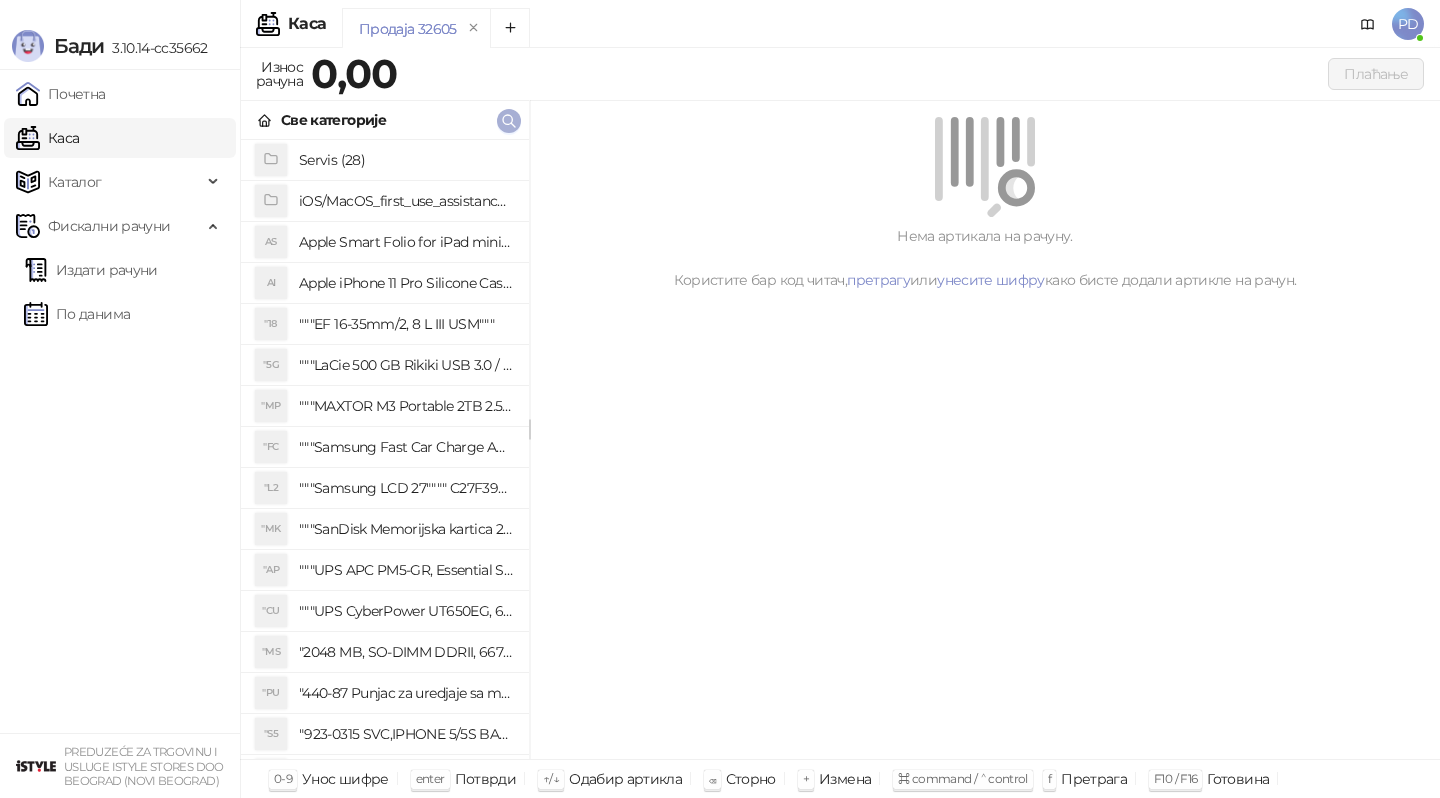 scroll, scrollTop: 0, scrollLeft: 0, axis: both 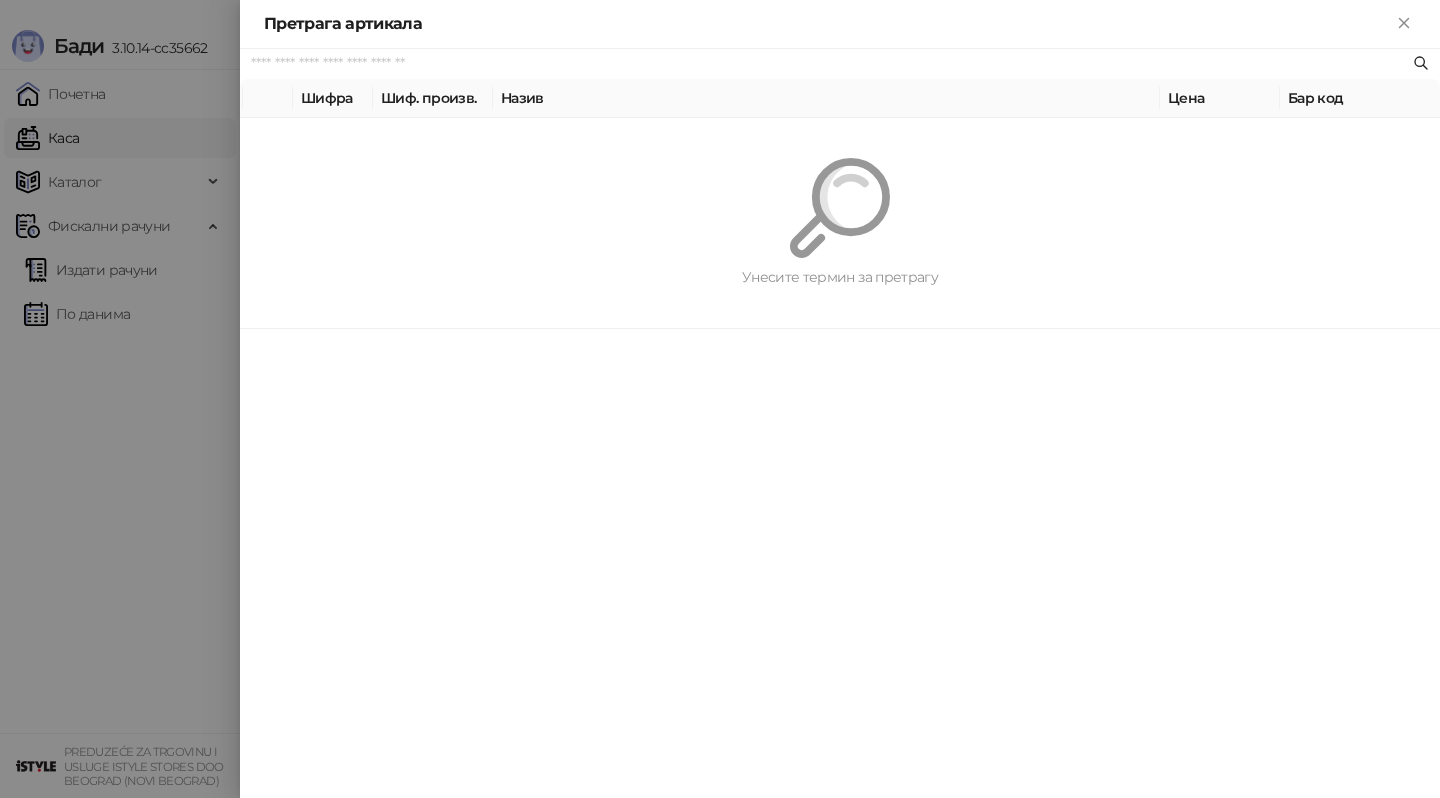 paste on "*********" 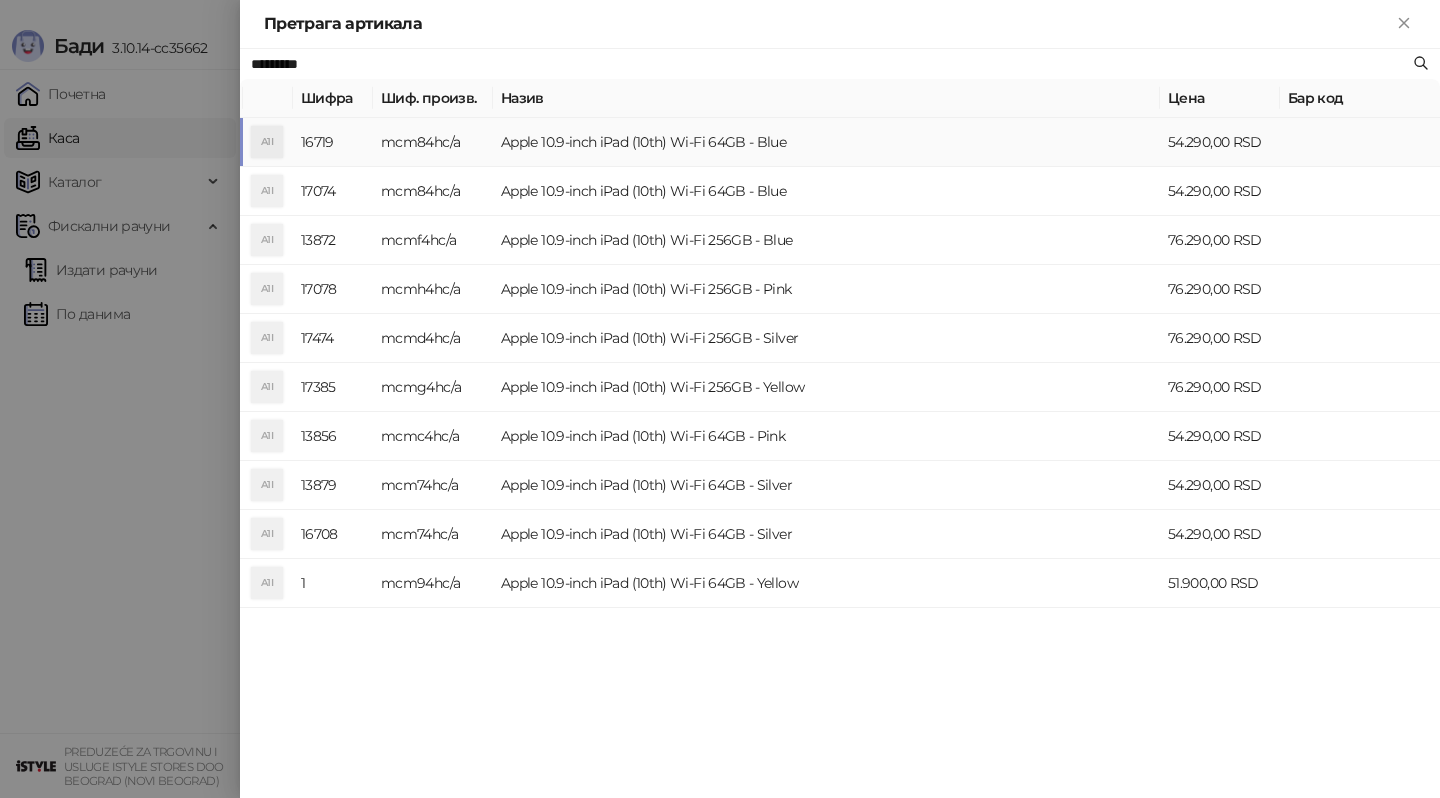 type on "*********" 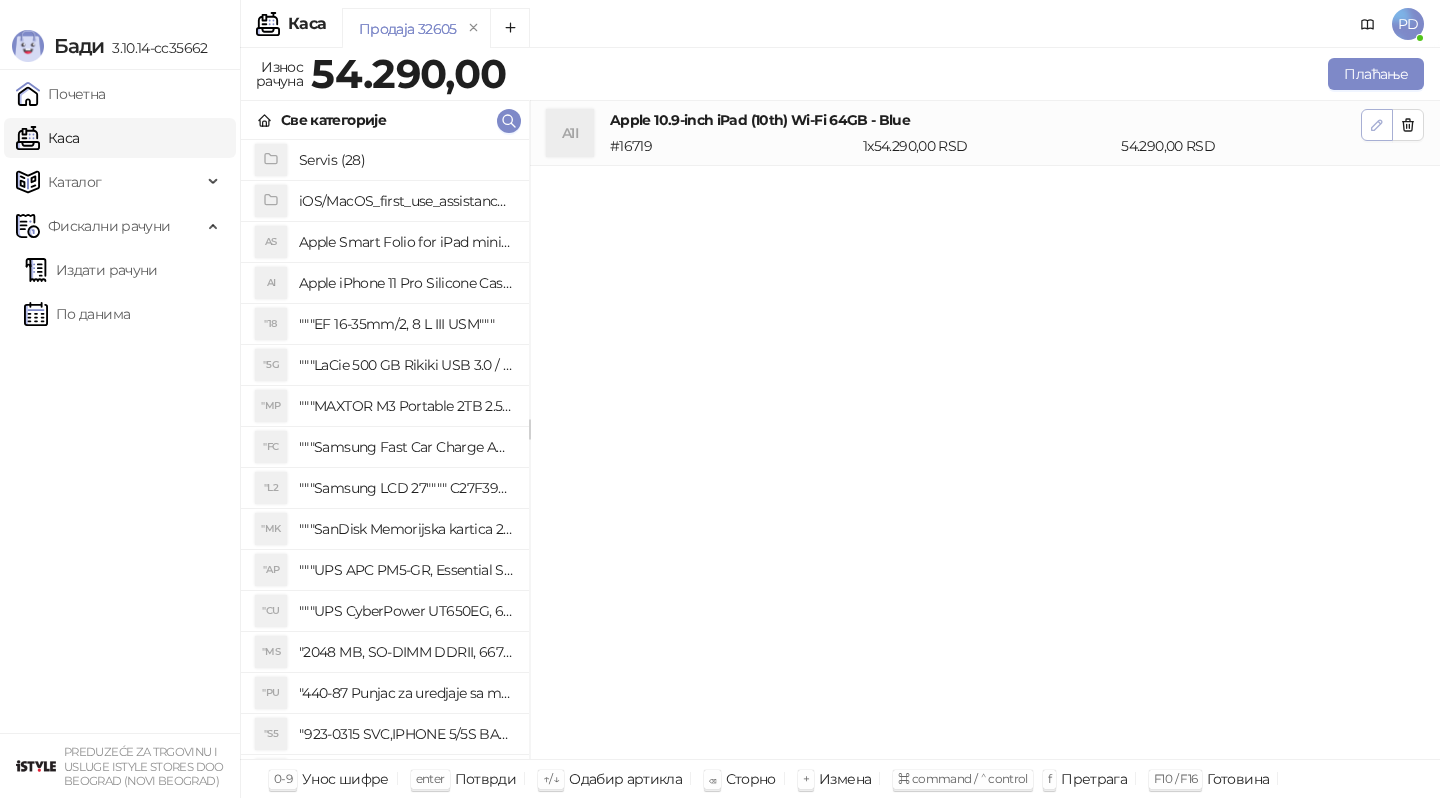 click 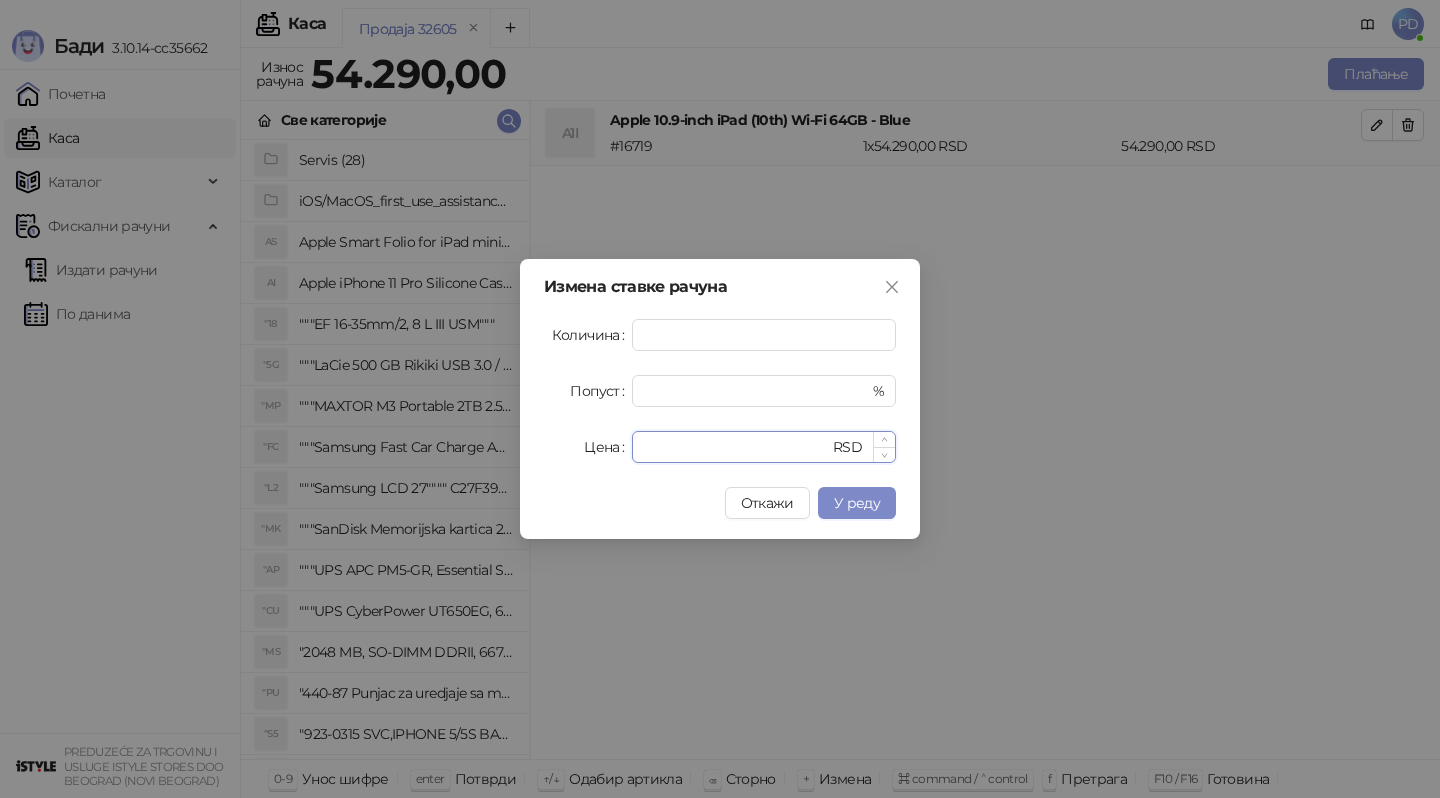 click on "*****" at bounding box center (736, 447) 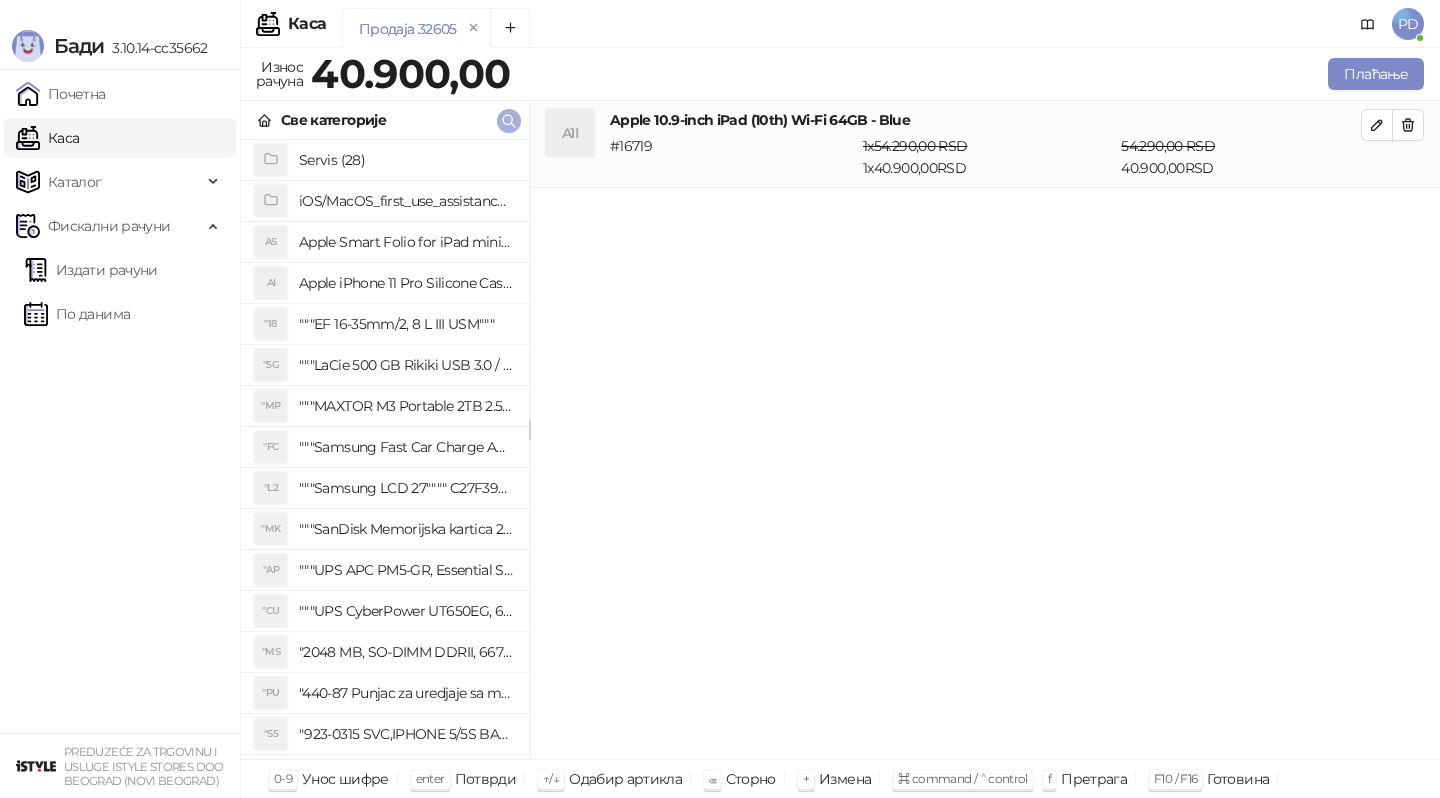 click 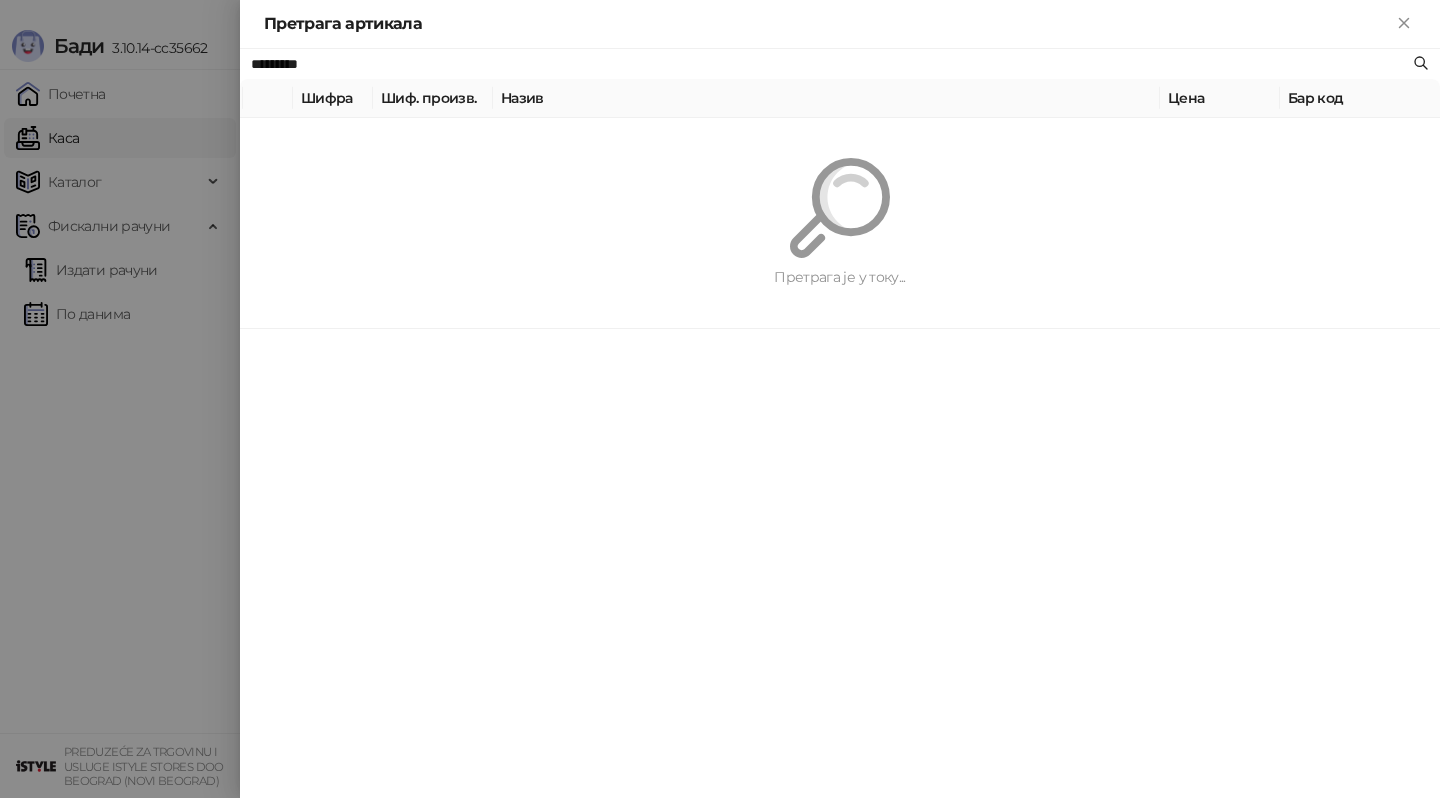 paste on "*" 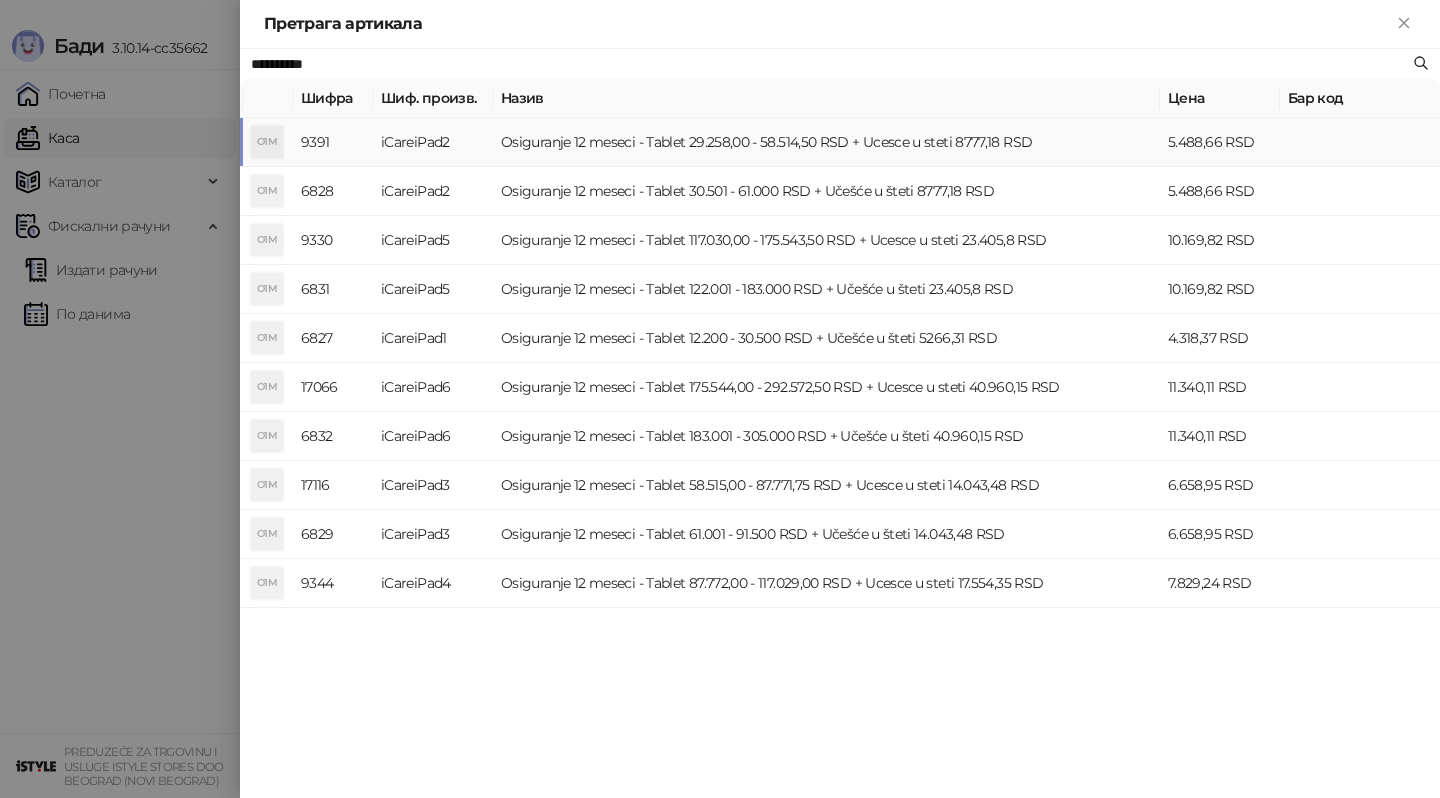 type on "**********" 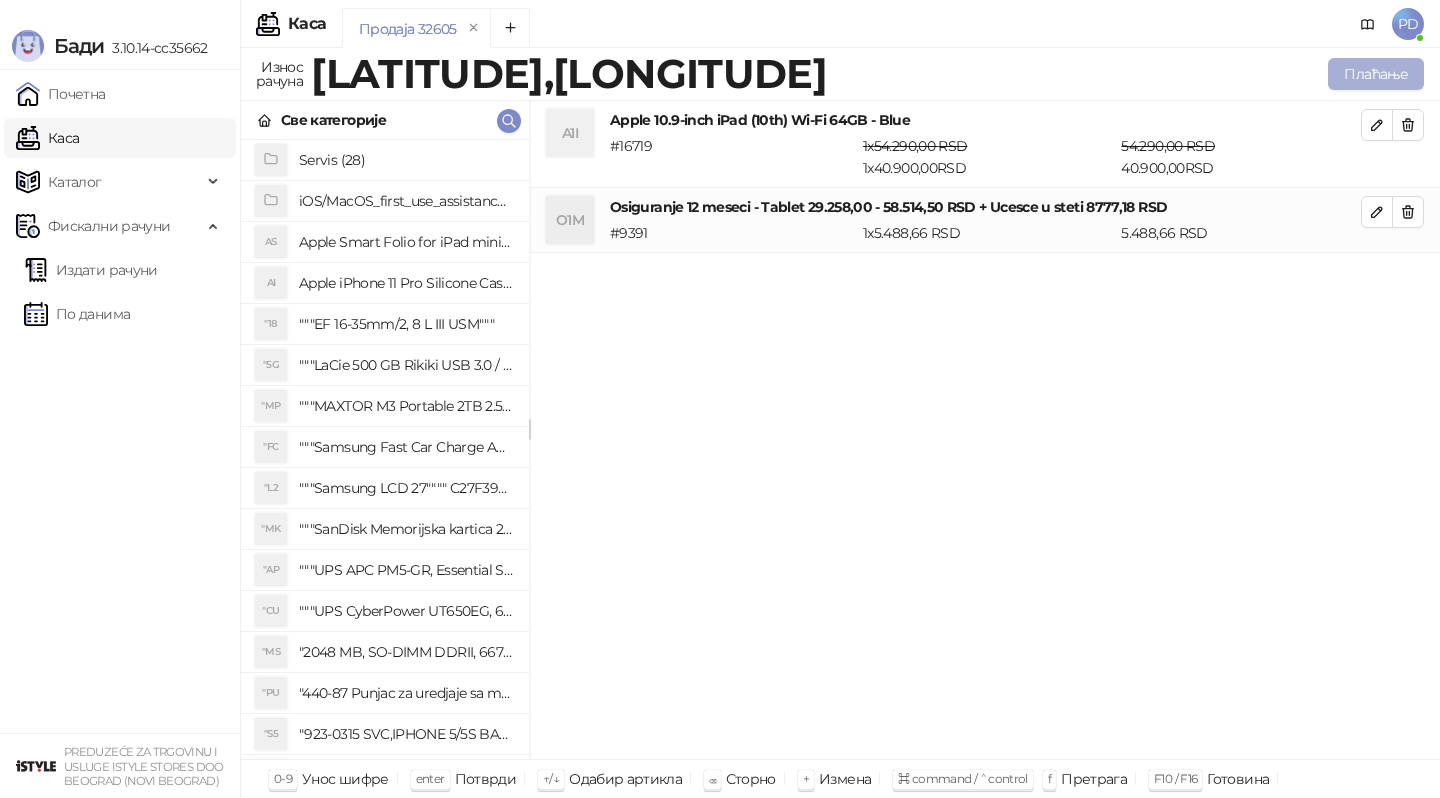 click on "Плаћање" at bounding box center (1376, 74) 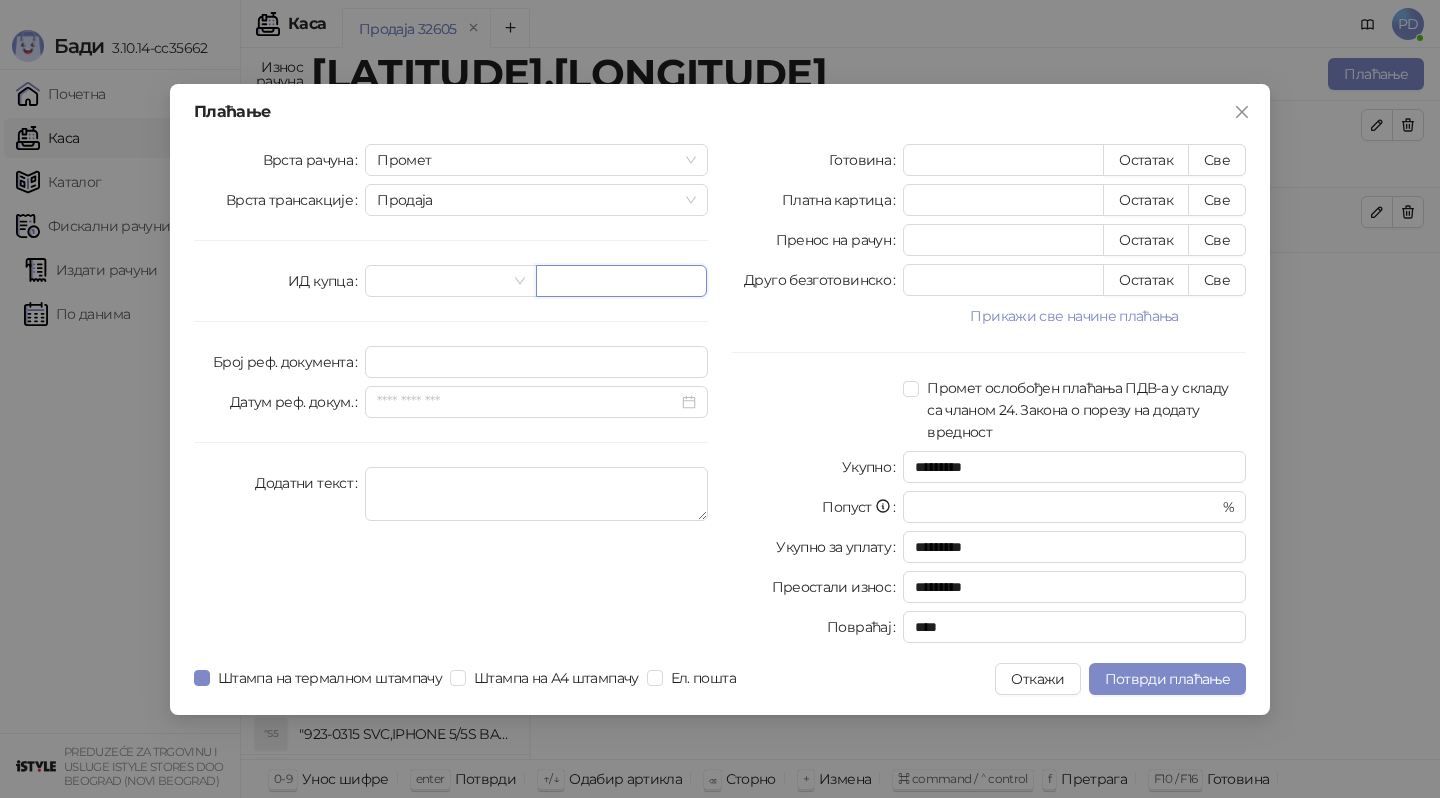 click at bounding box center [621, 281] 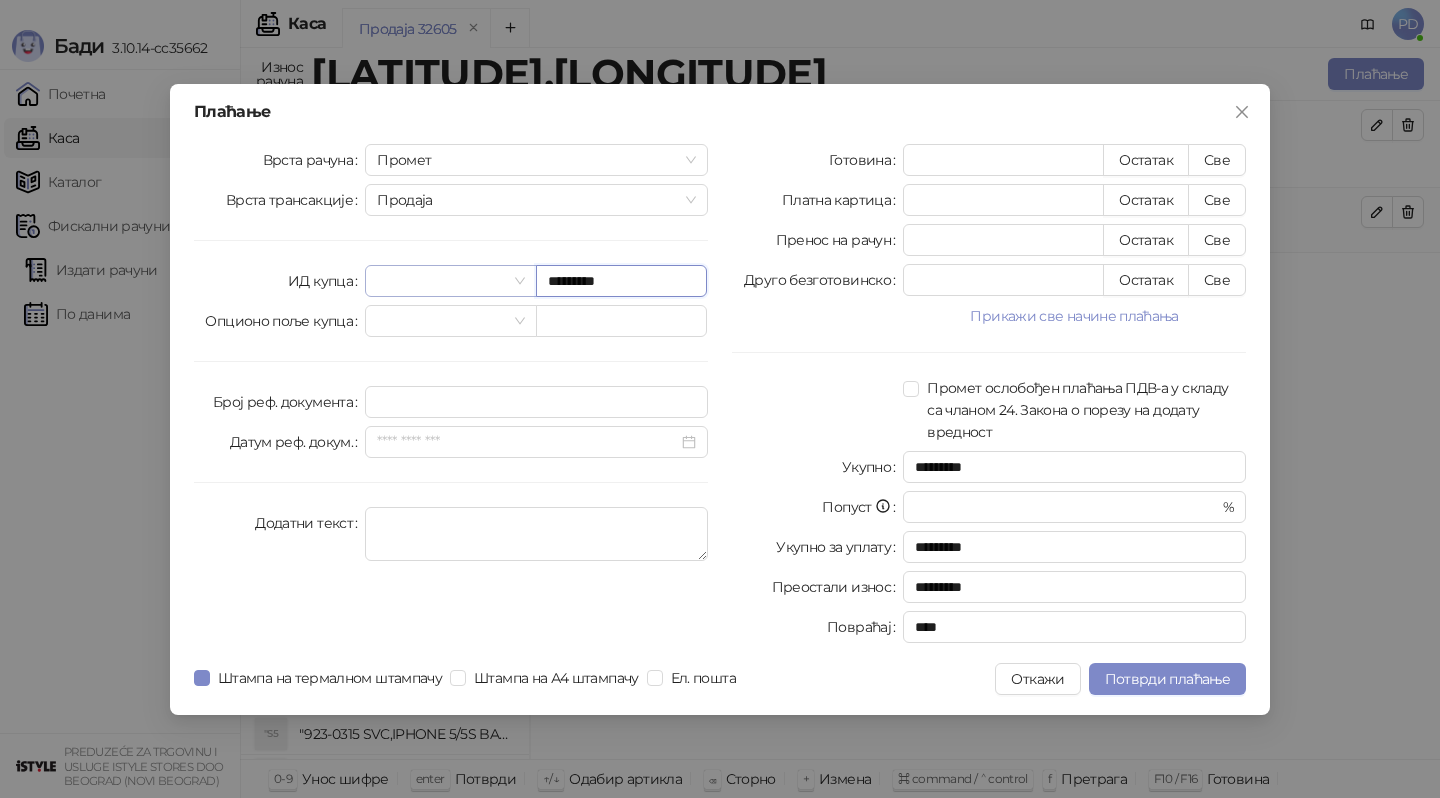 type on "*********" 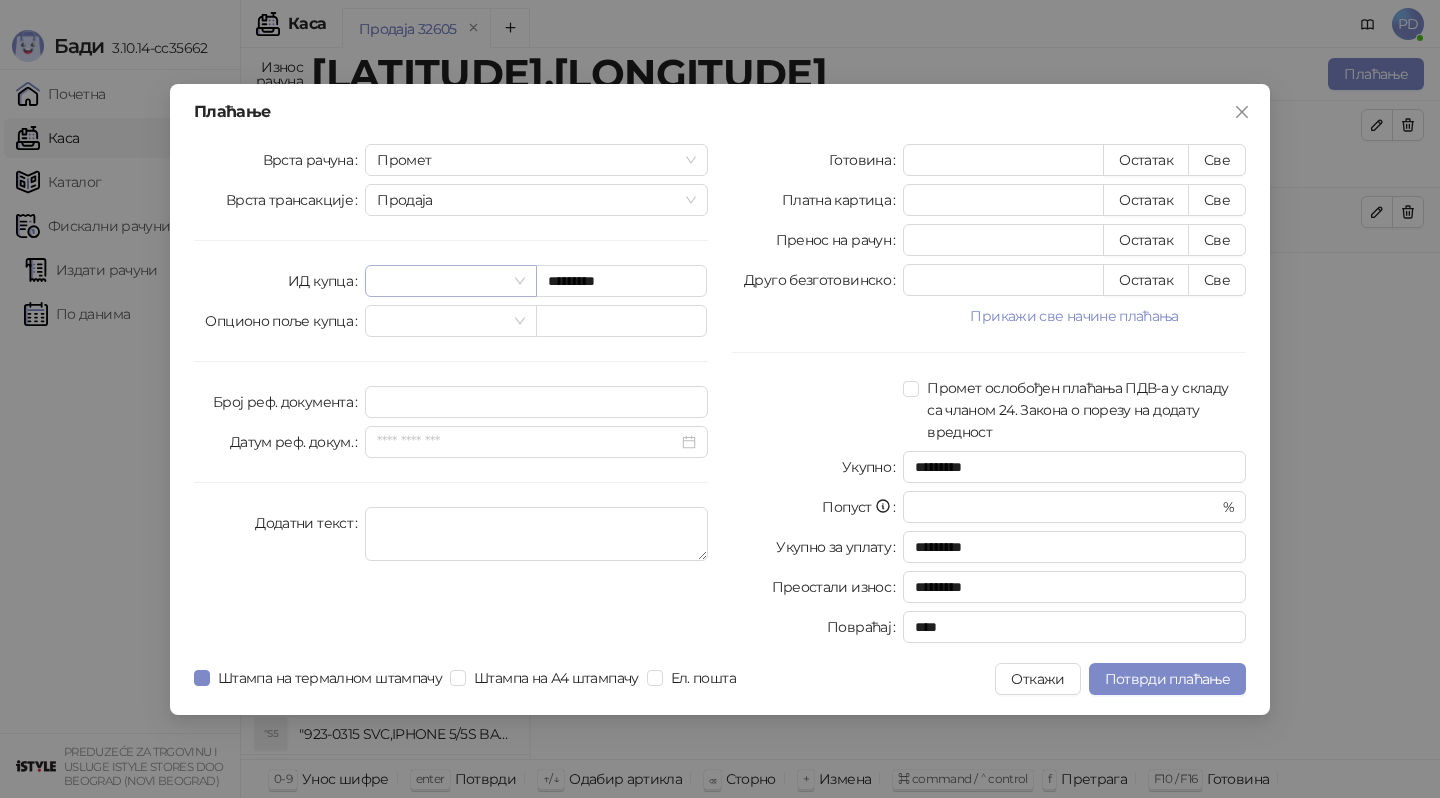 click at bounding box center [441, 281] 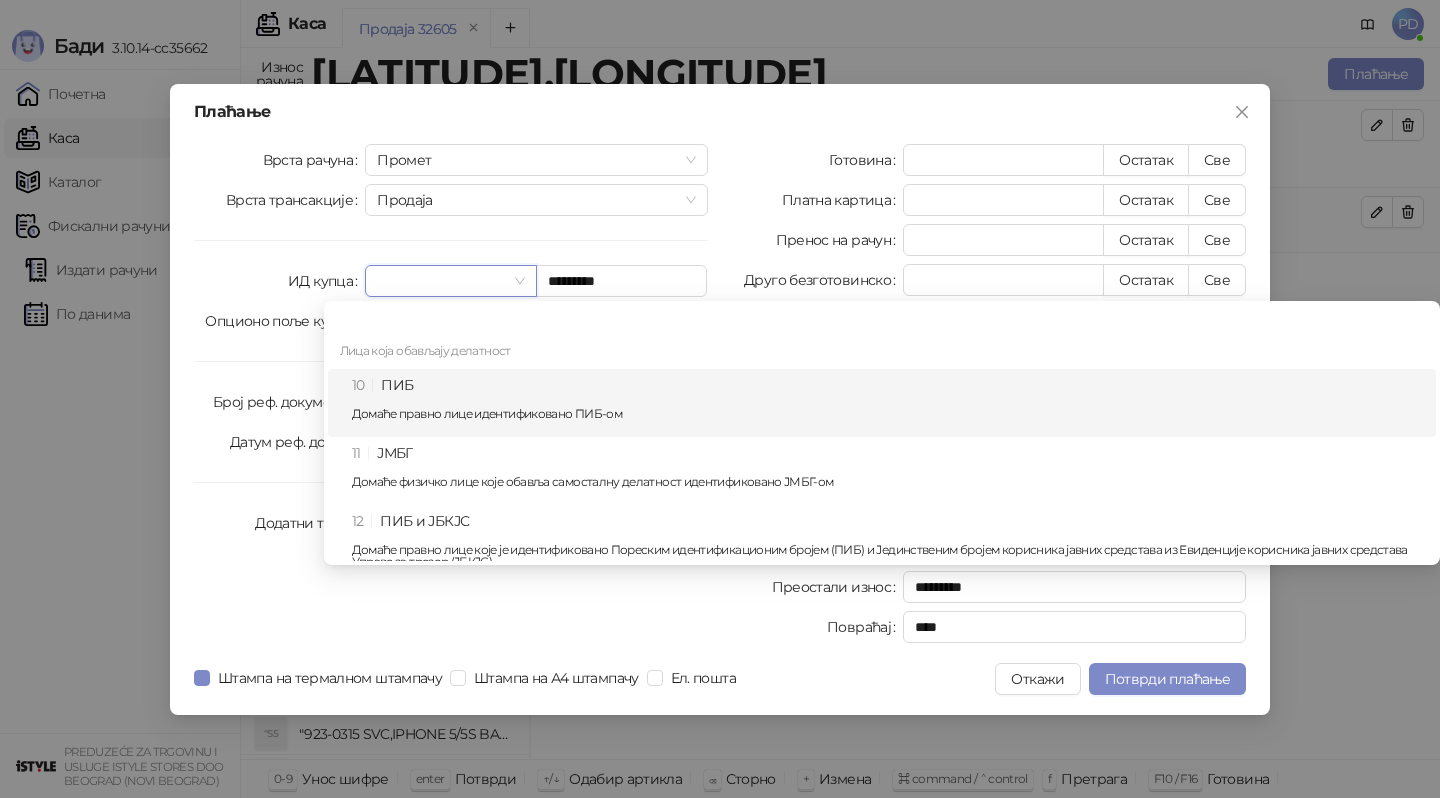 click on "Домаће правно лице идентификовано ПИБ-ом" at bounding box center [888, 414] 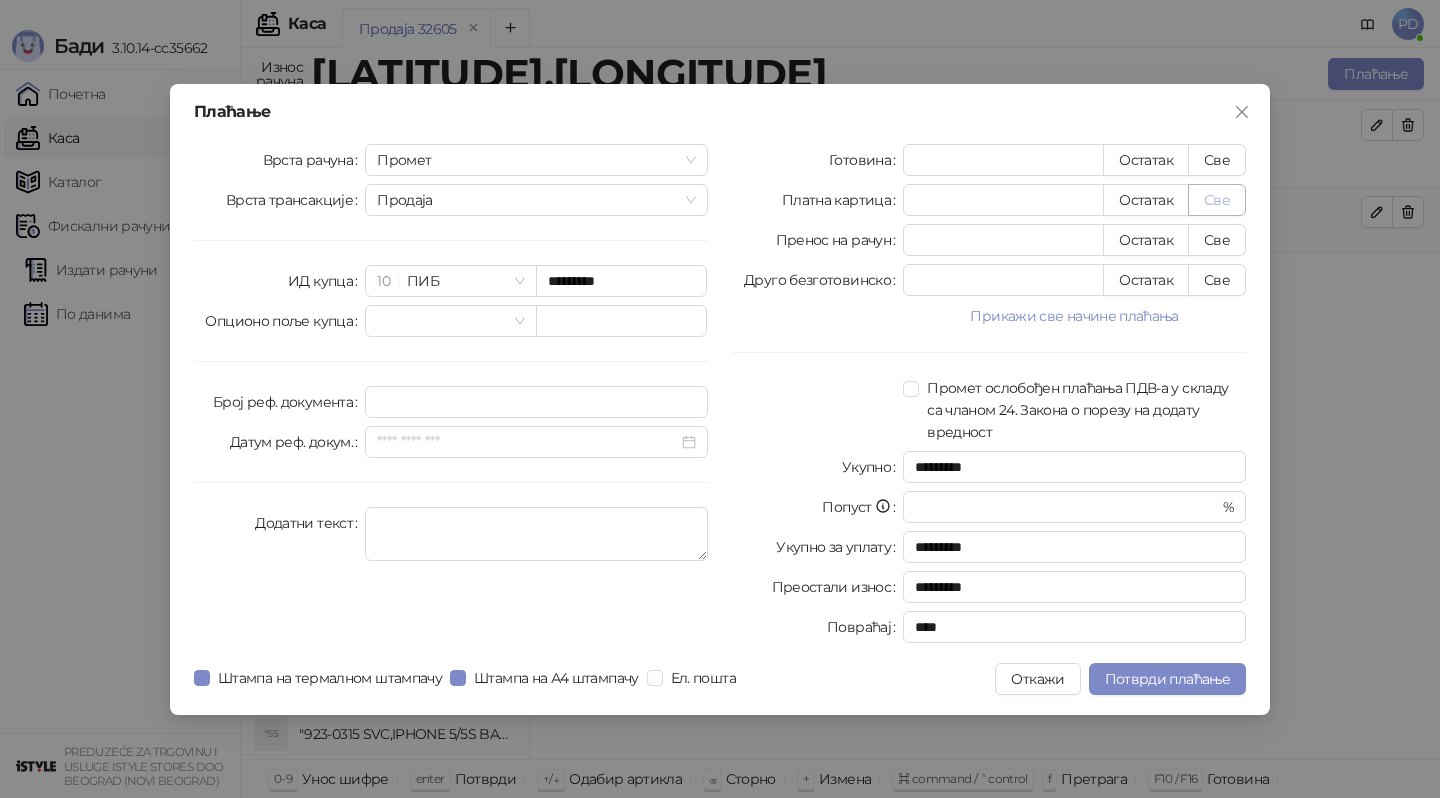click on "Све" at bounding box center [1217, 200] 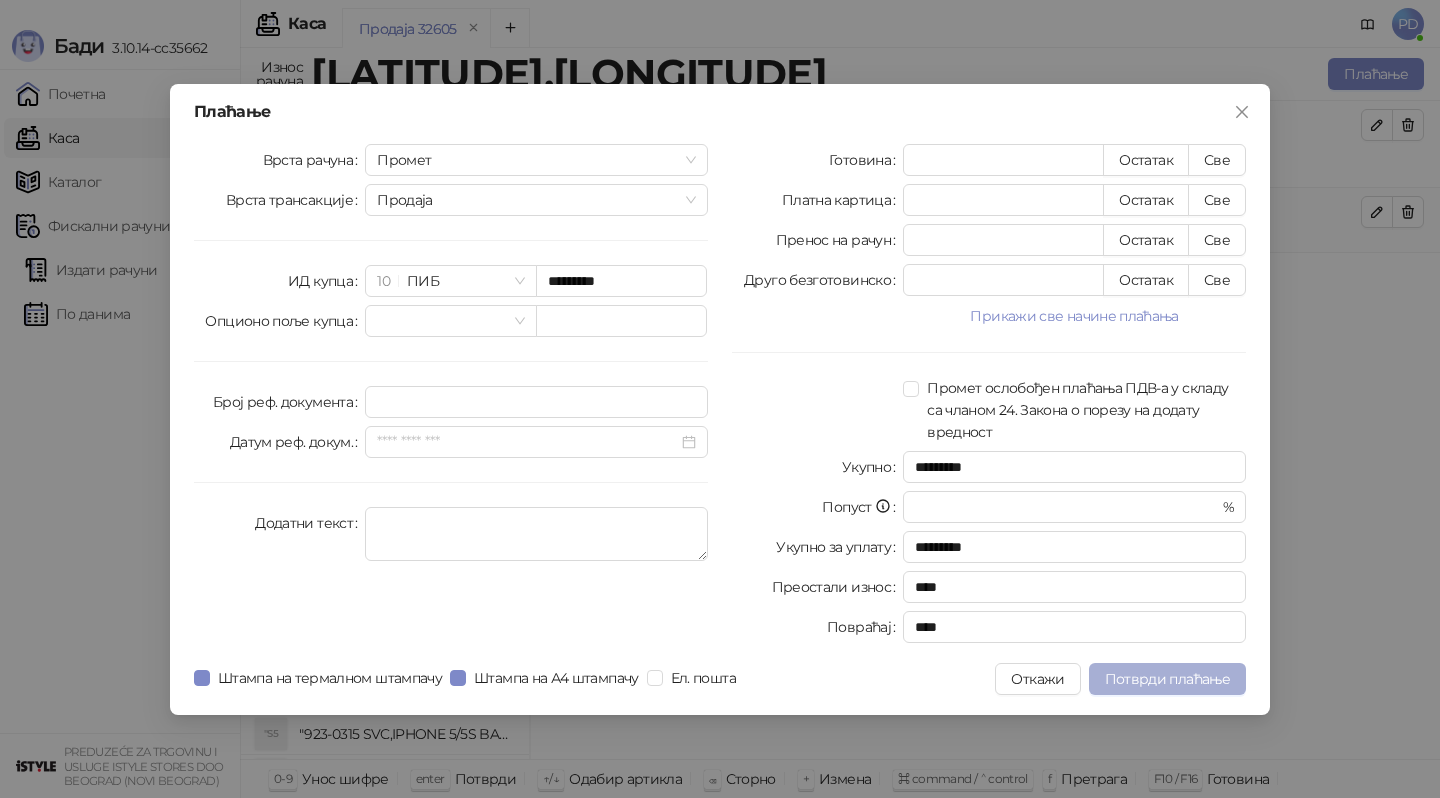 click on "Потврди плаћање" at bounding box center (1167, 679) 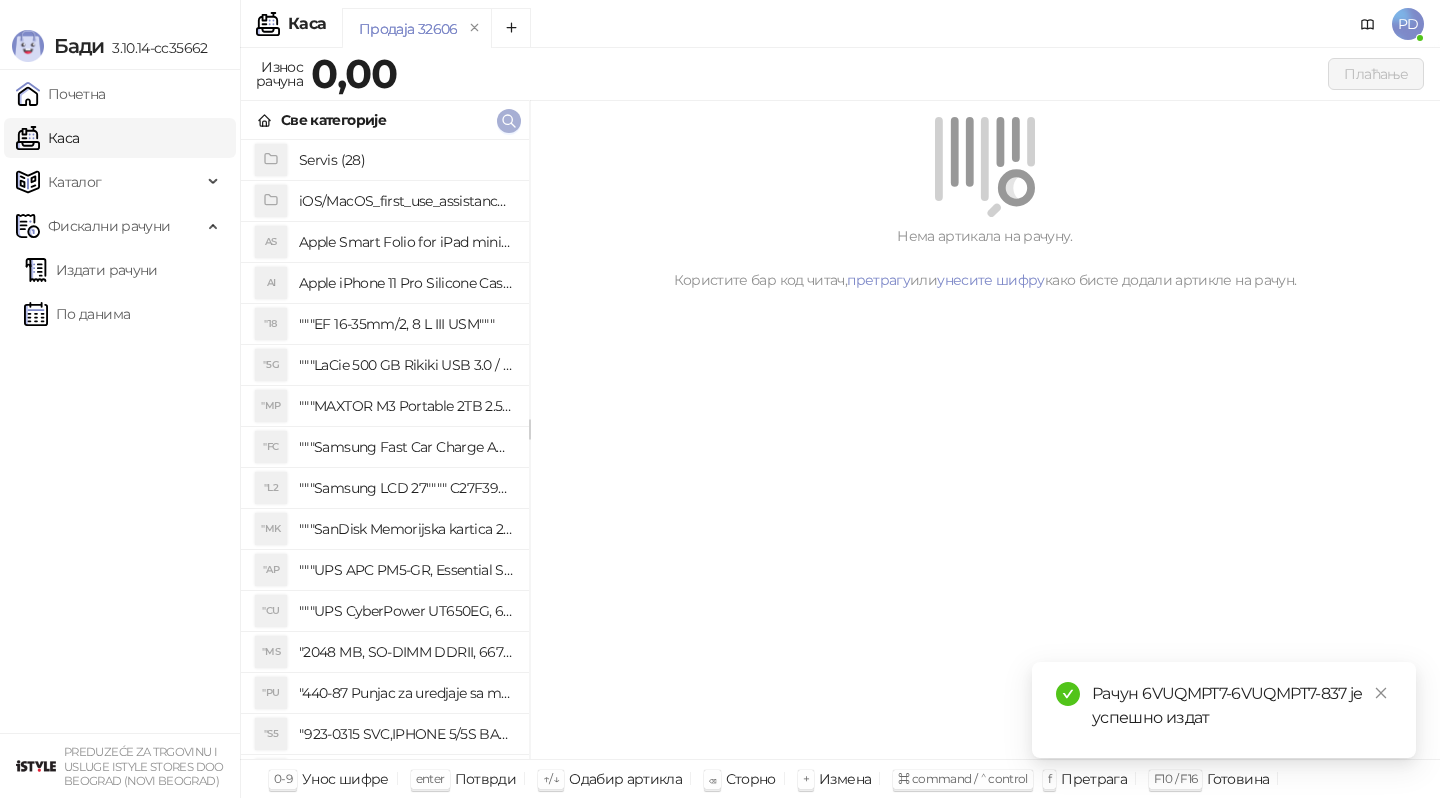 click 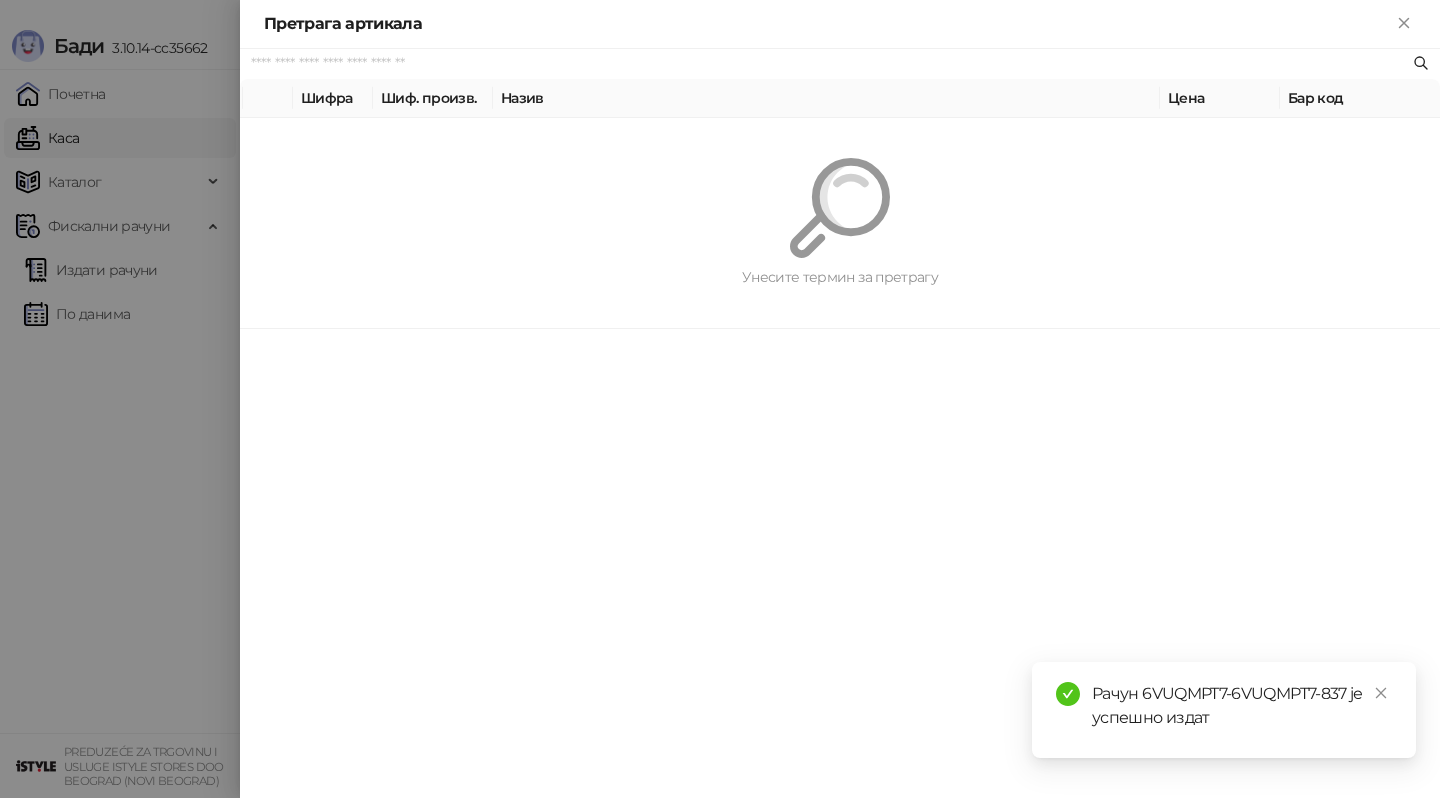paste on "**********" 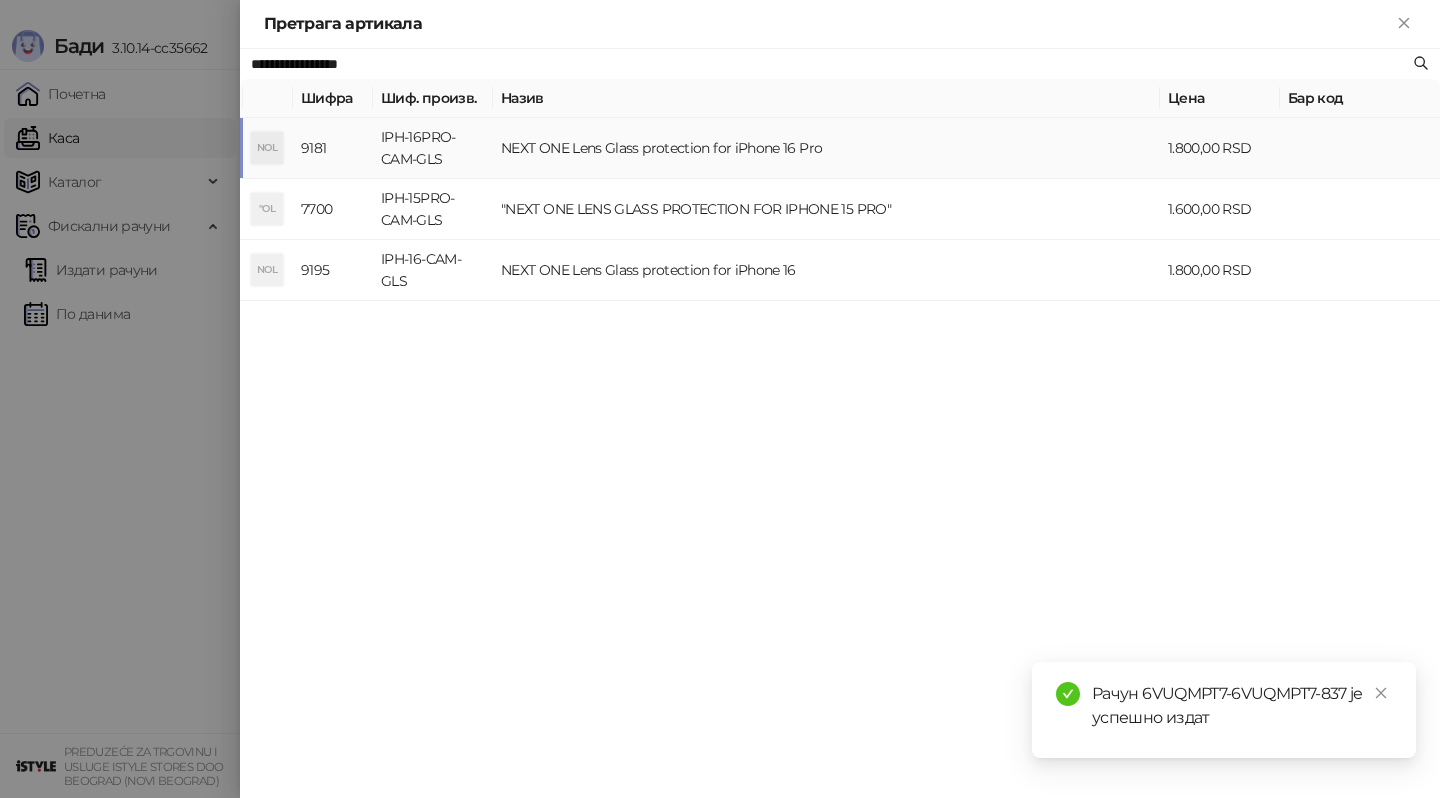 type on "**********" 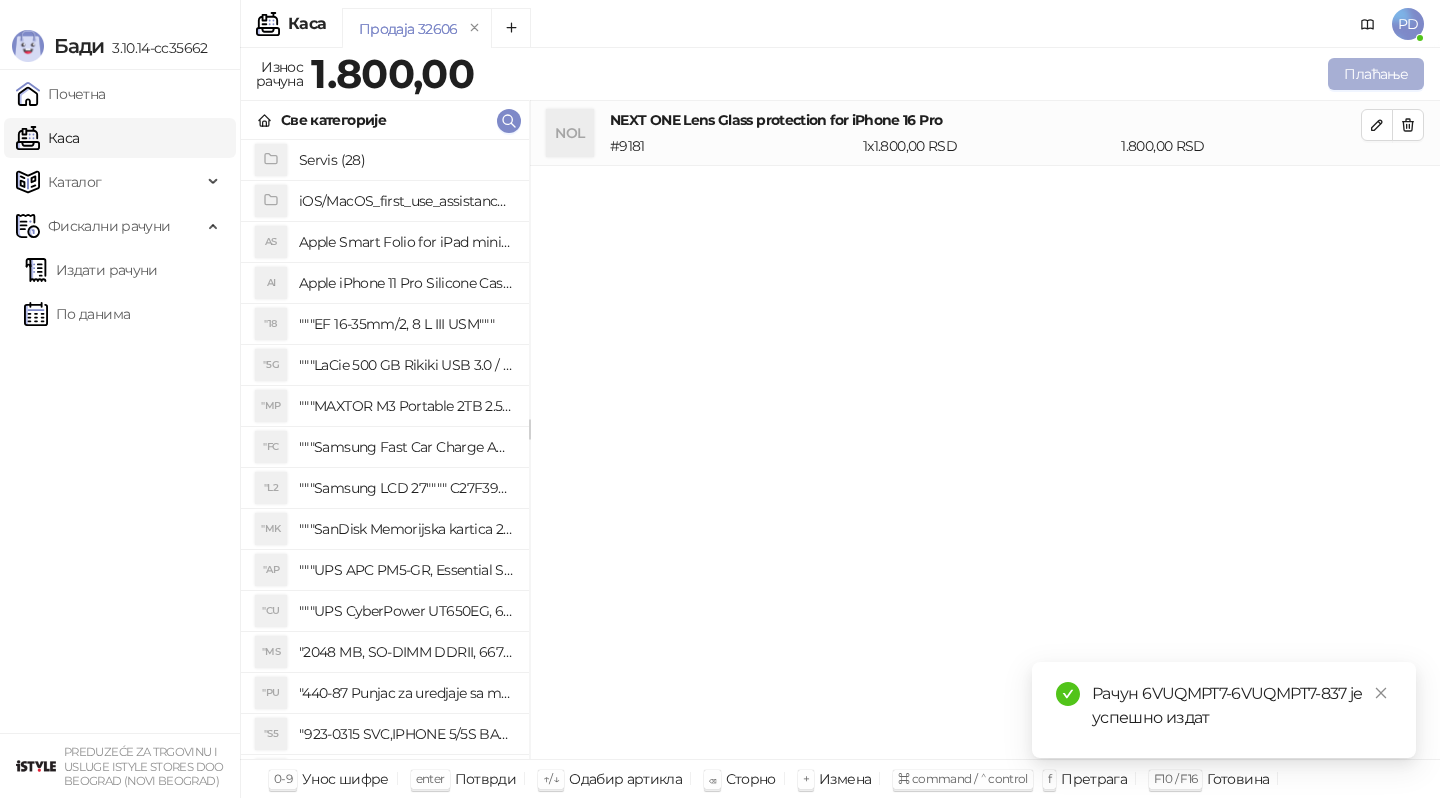 click on "Плаћање" at bounding box center [1376, 74] 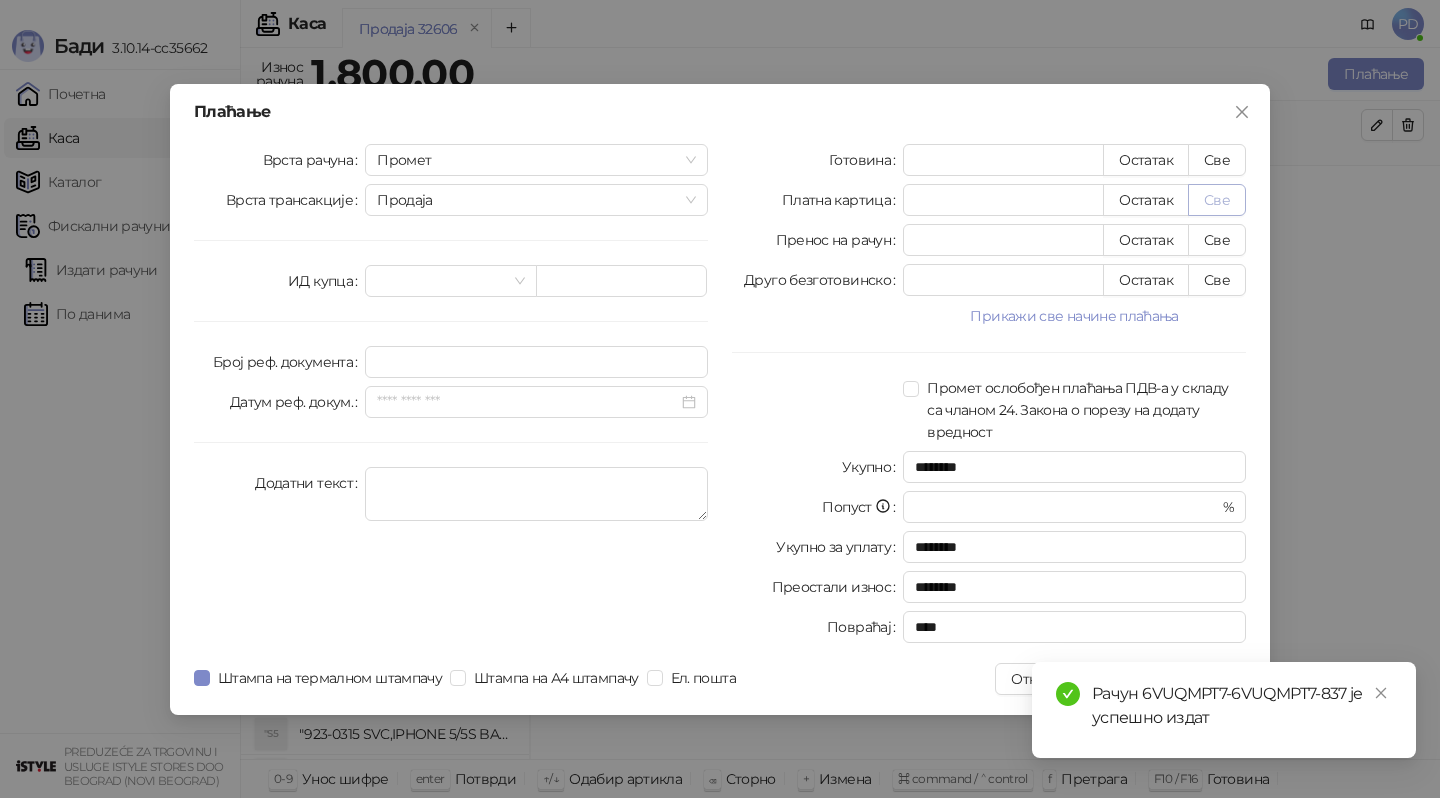 click on "Све" at bounding box center [1217, 200] 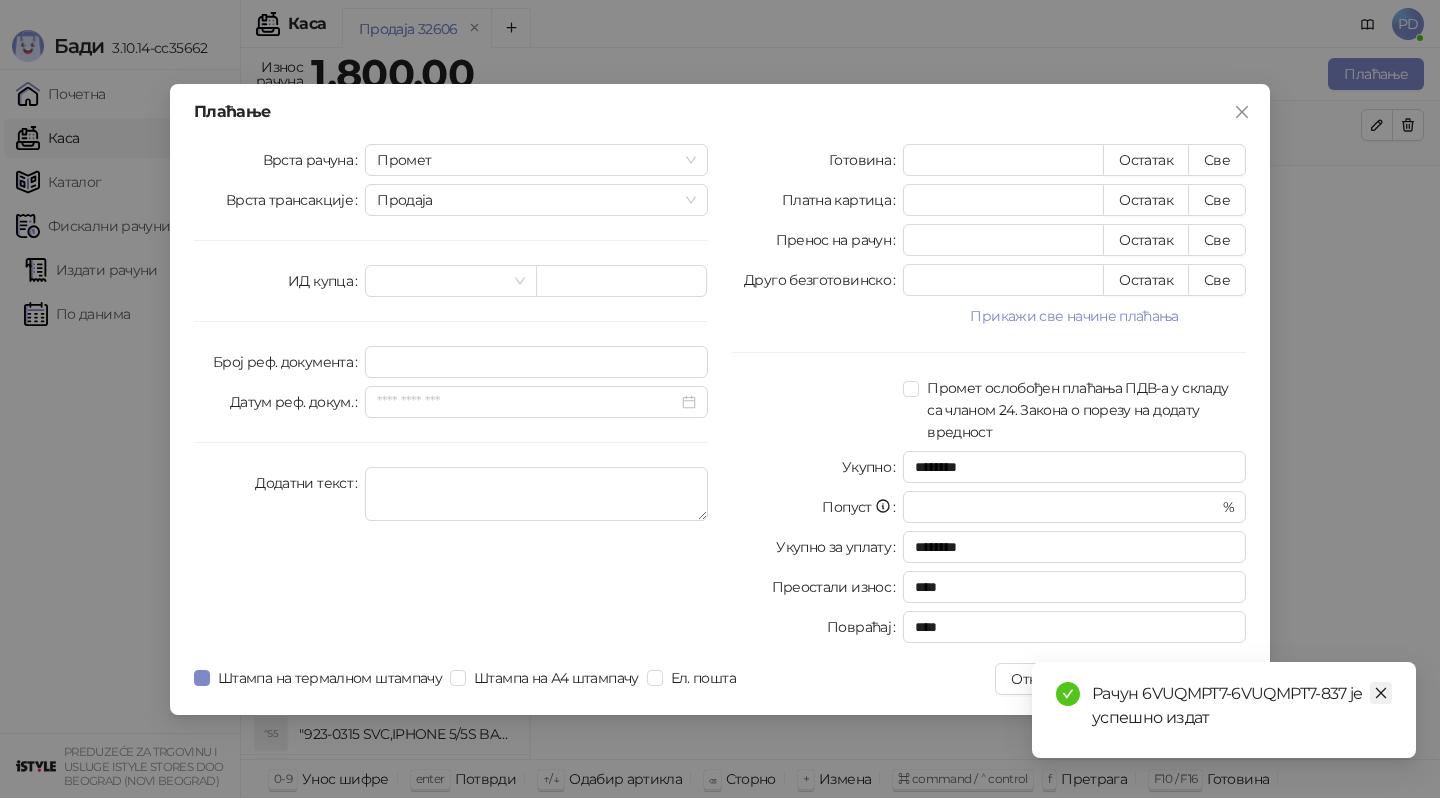 click 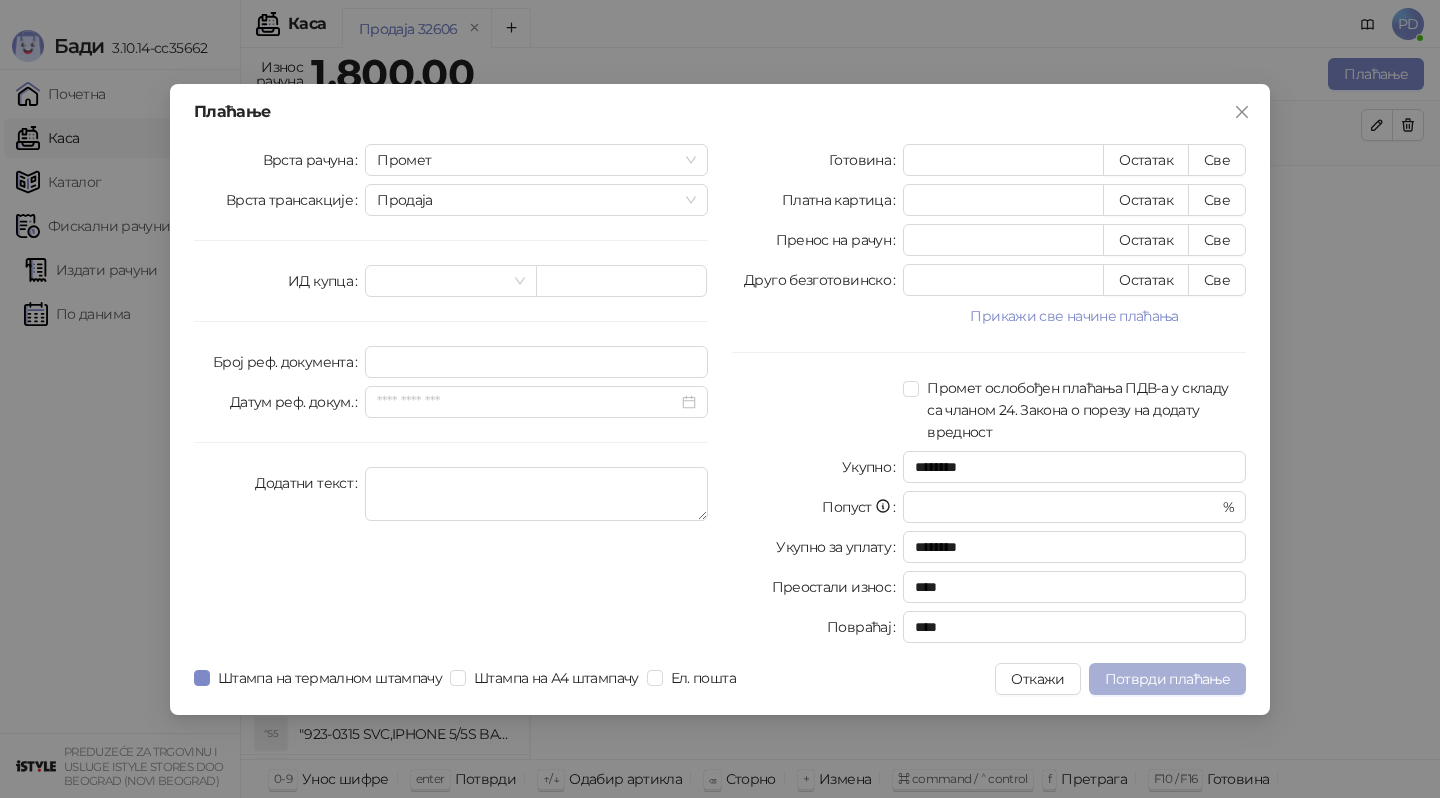 click on "Потврди плаћање" at bounding box center (1167, 679) 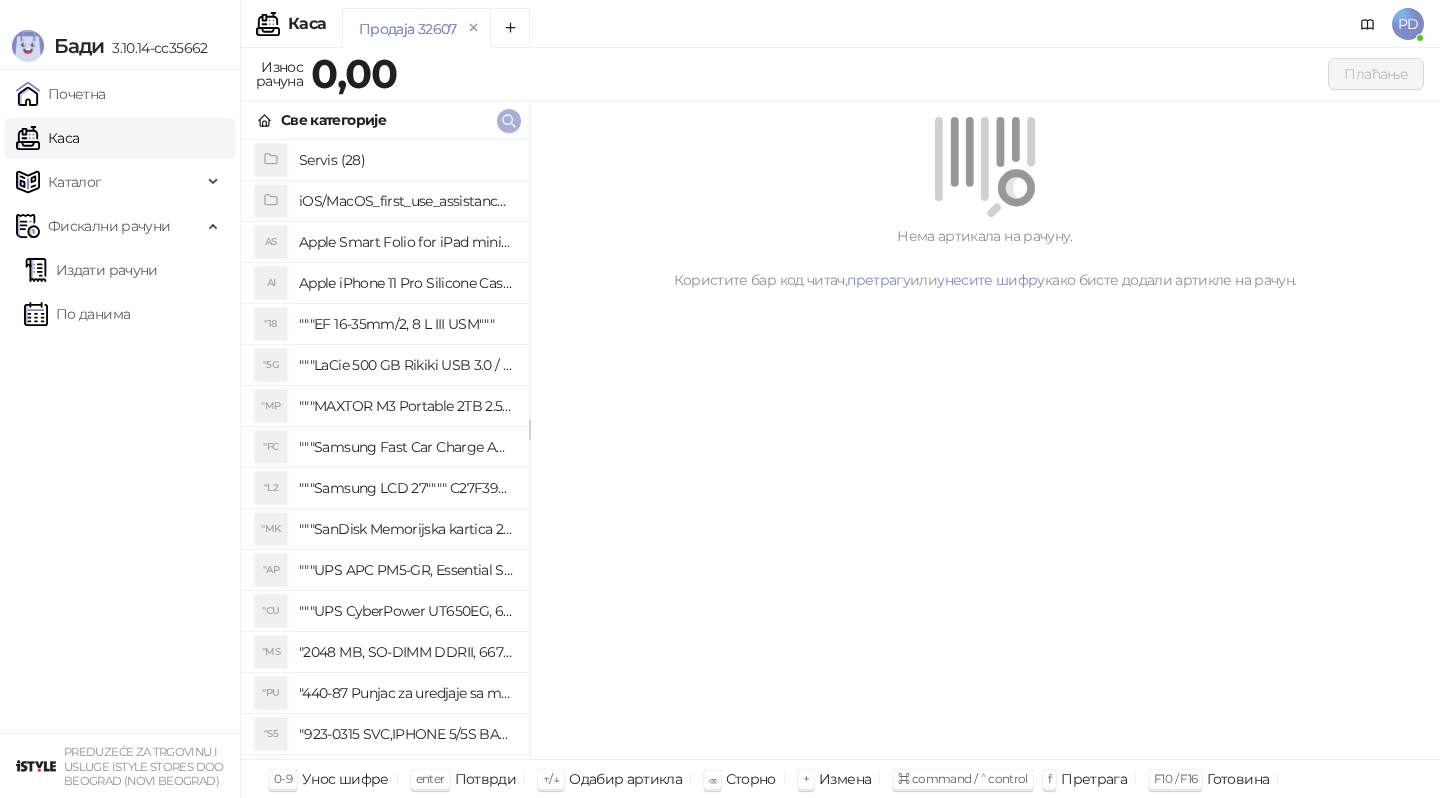 click 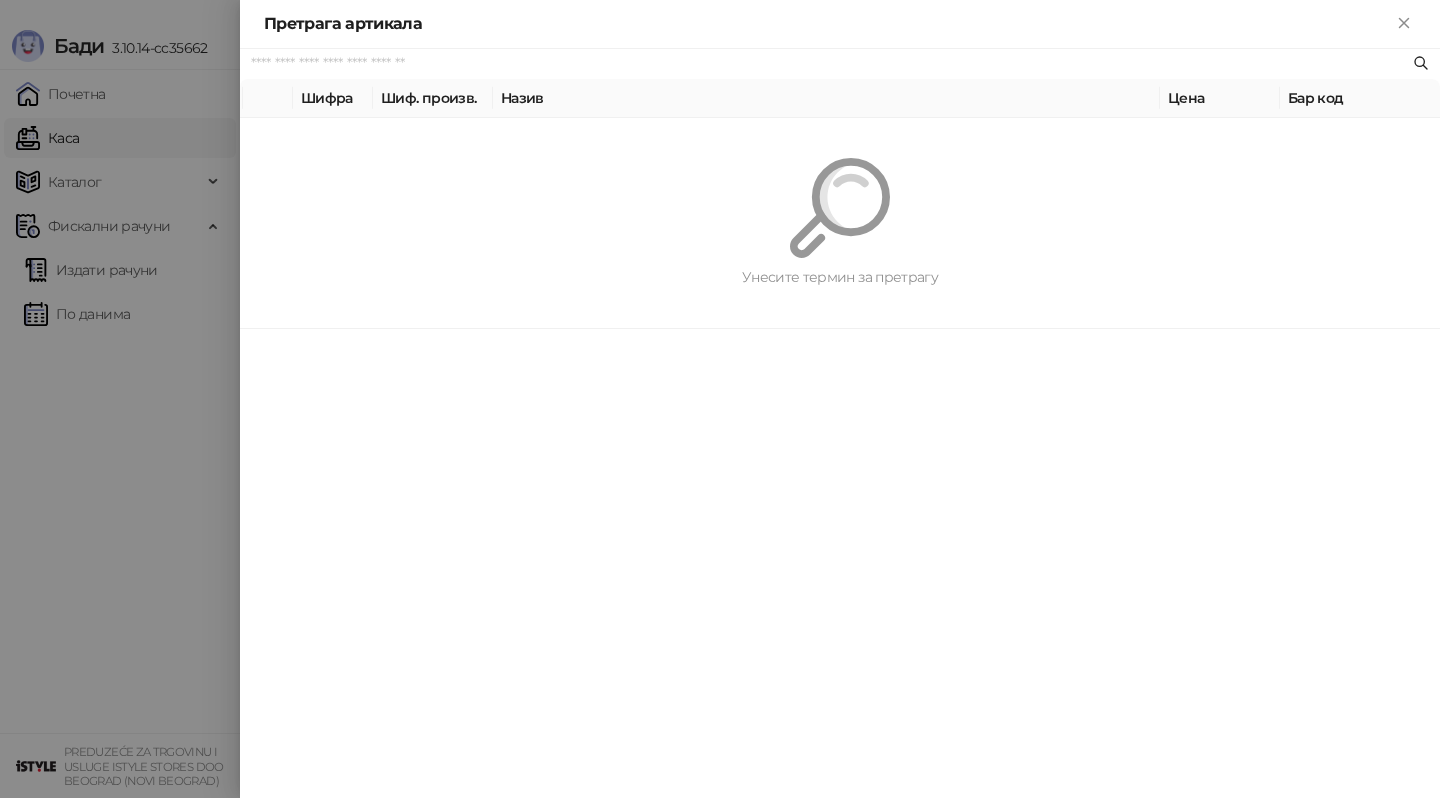 paste on "*********" 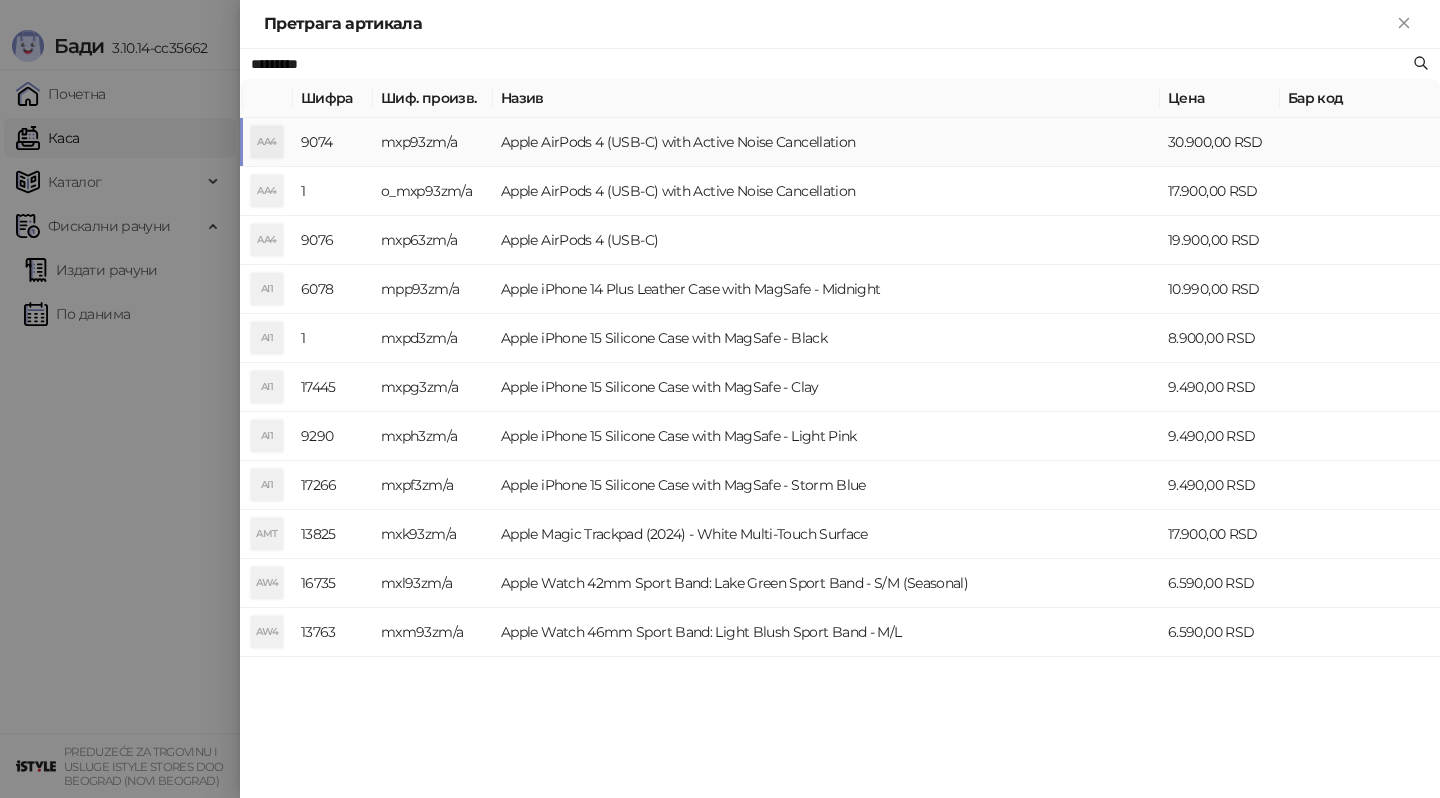 type on "*********" 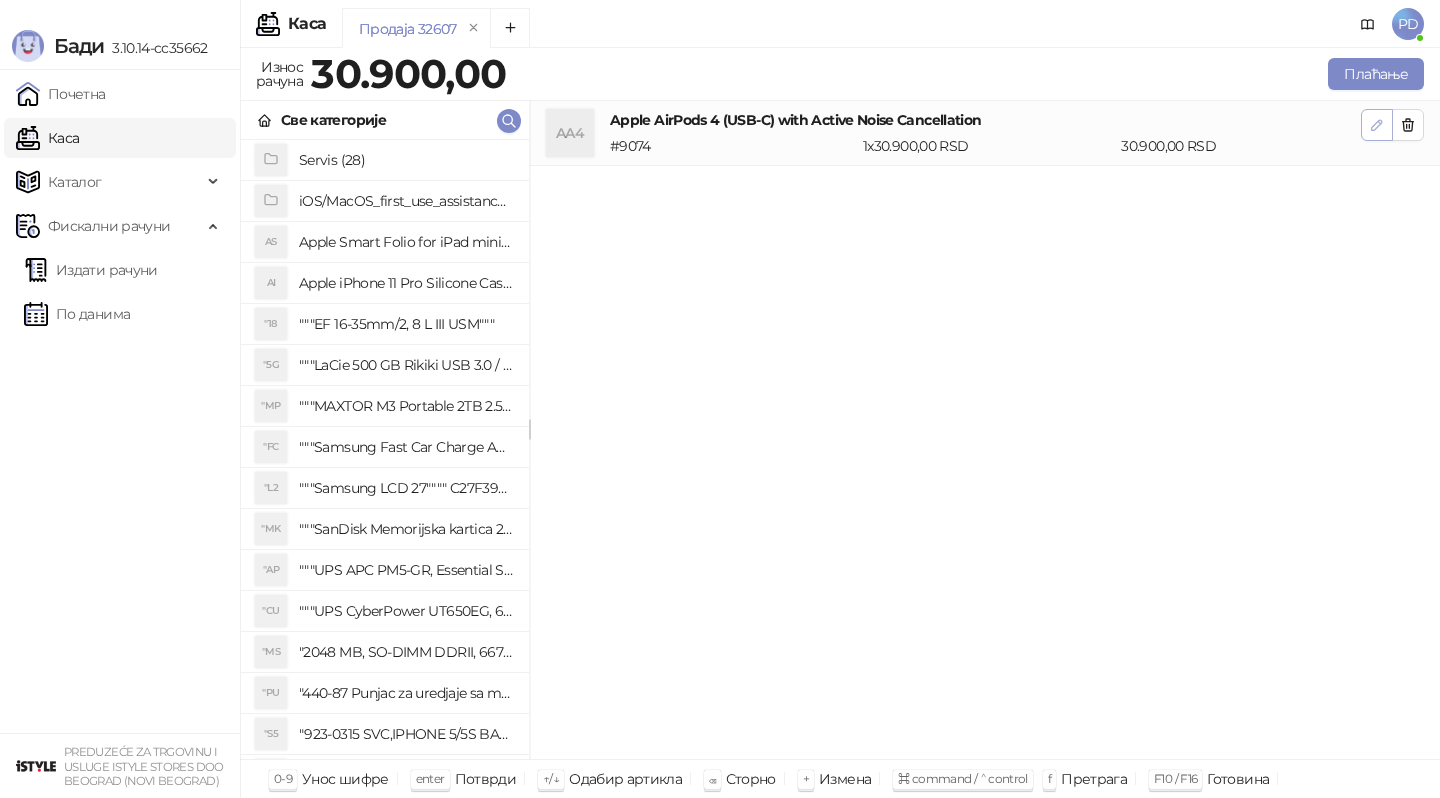 click 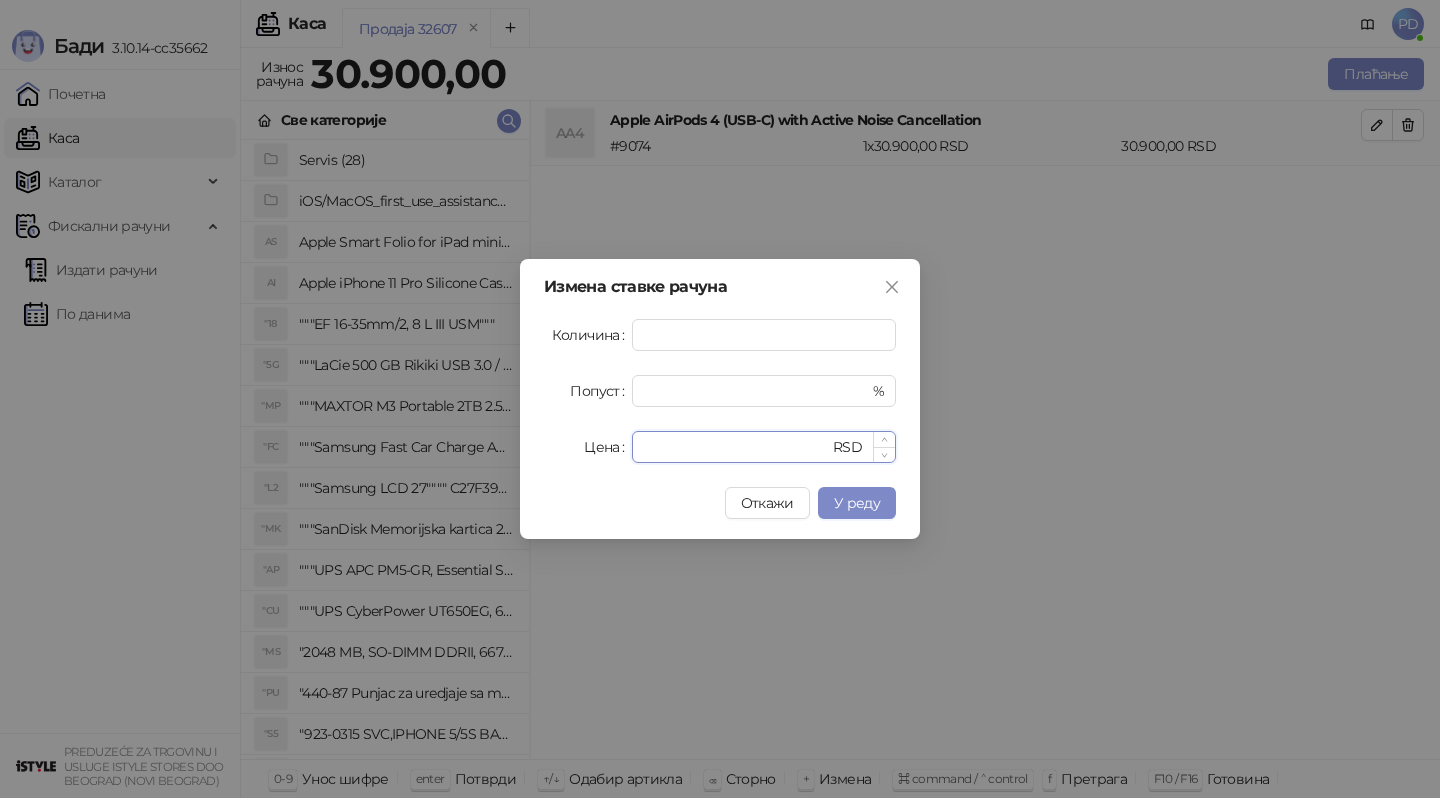 click on "*****" at bounding box center [736, 447] 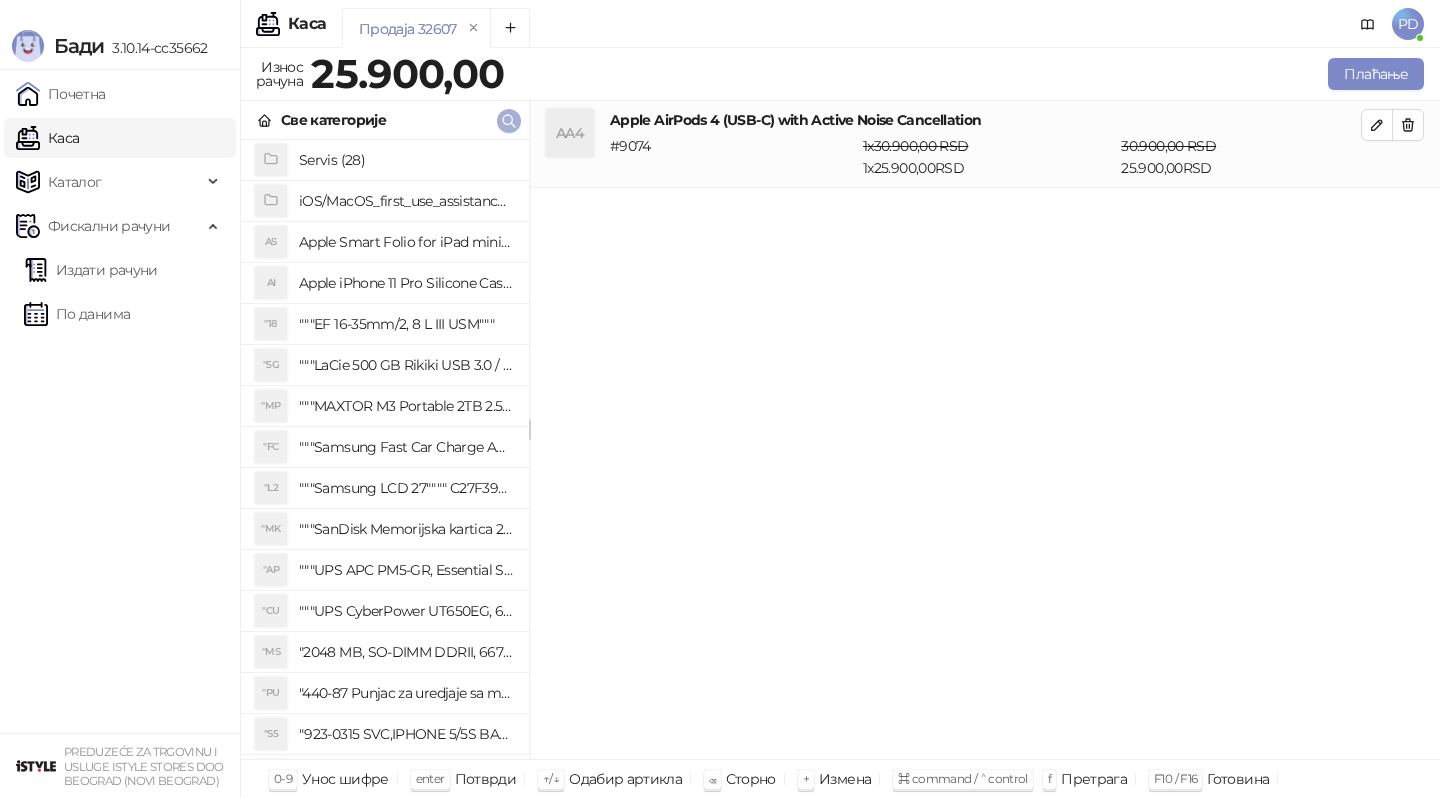 click 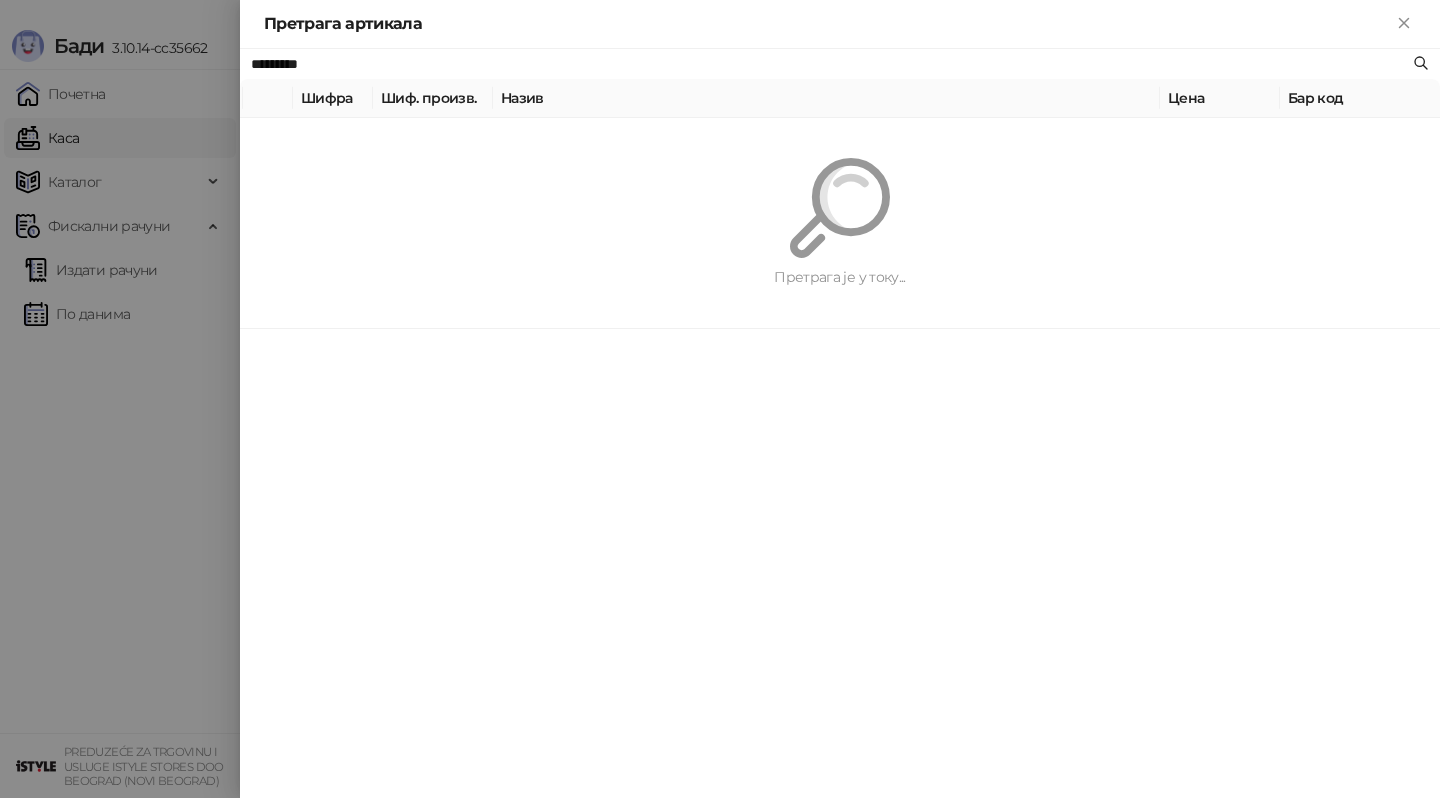 paste on "**********" 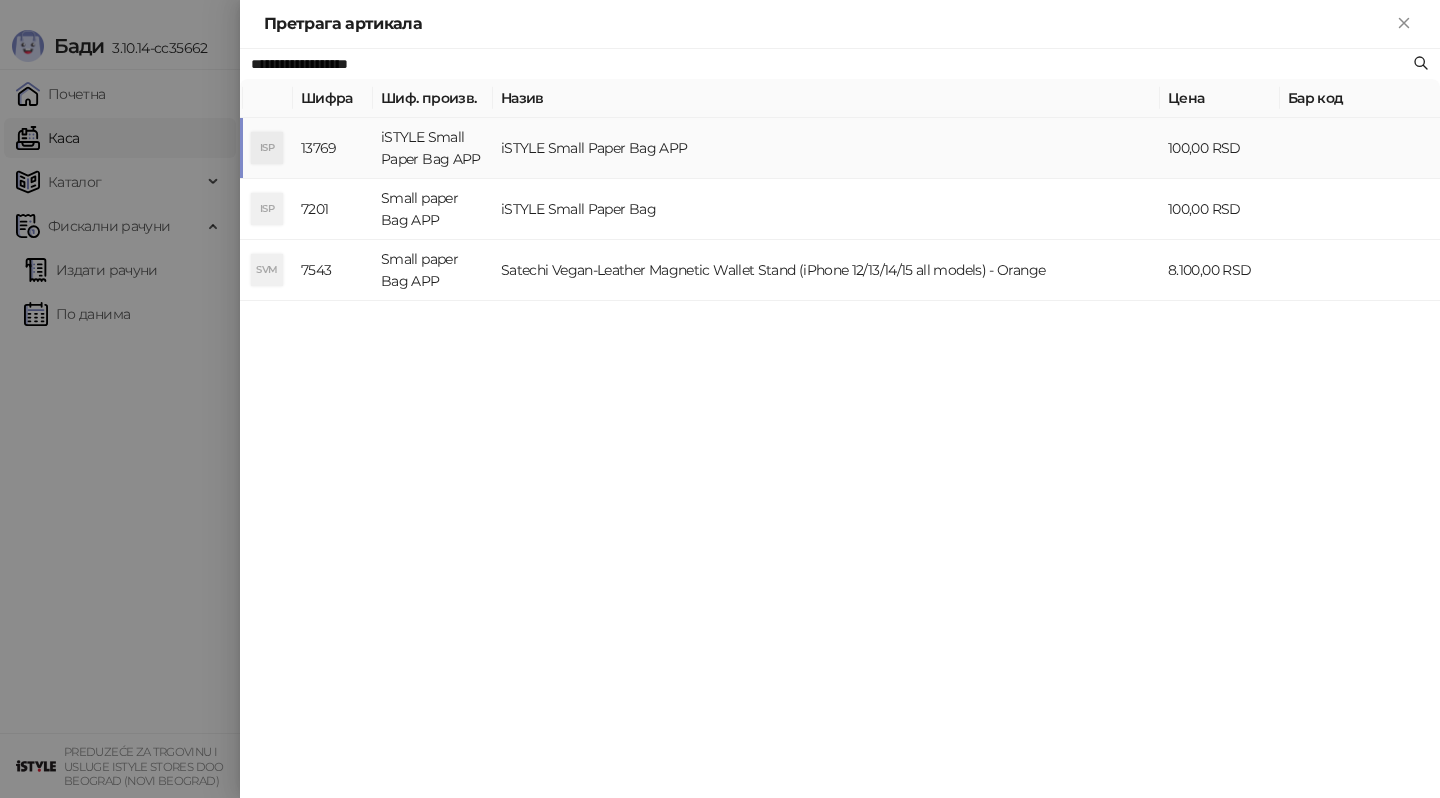 type on "**********" 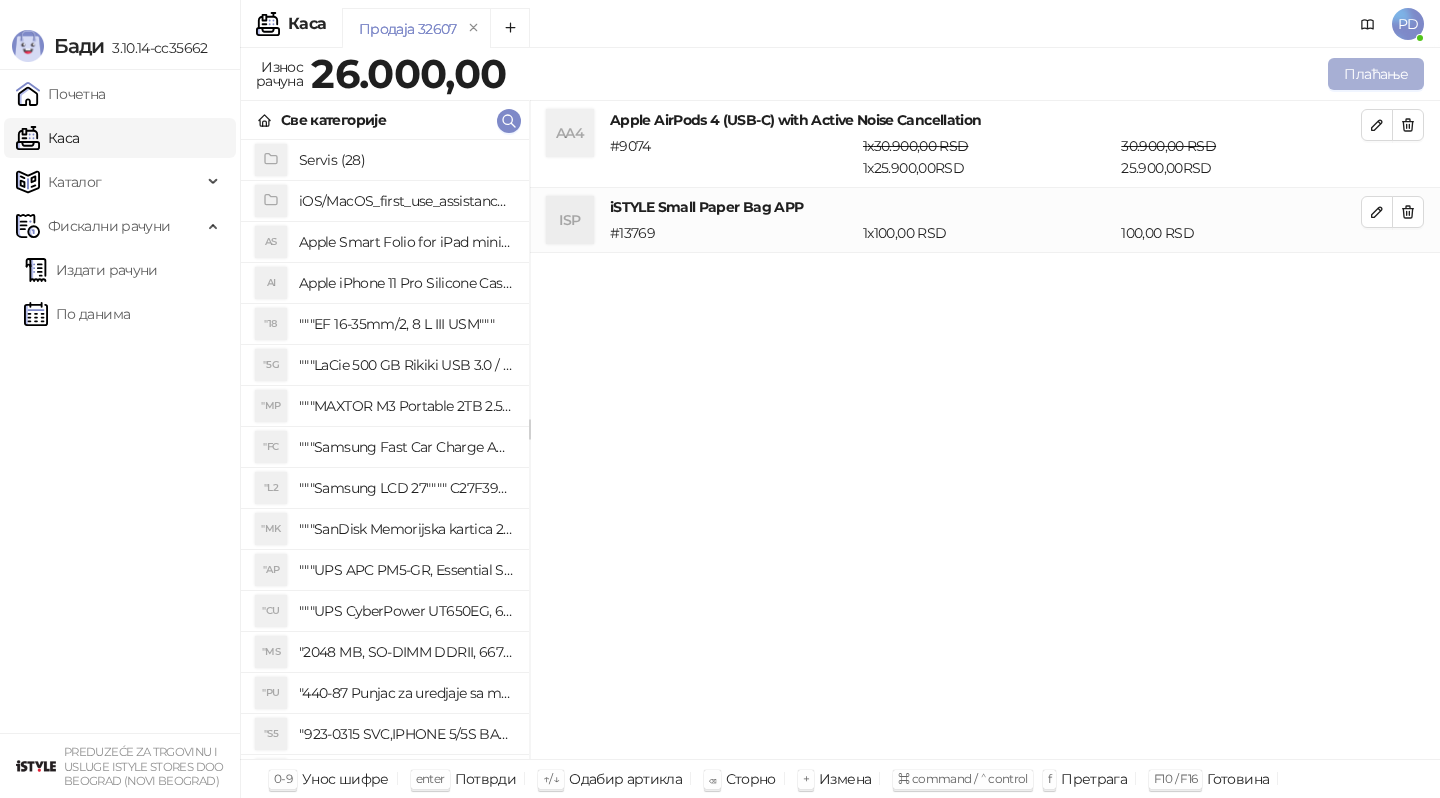click on "Плаћање" at bounding box center (1376, 74) 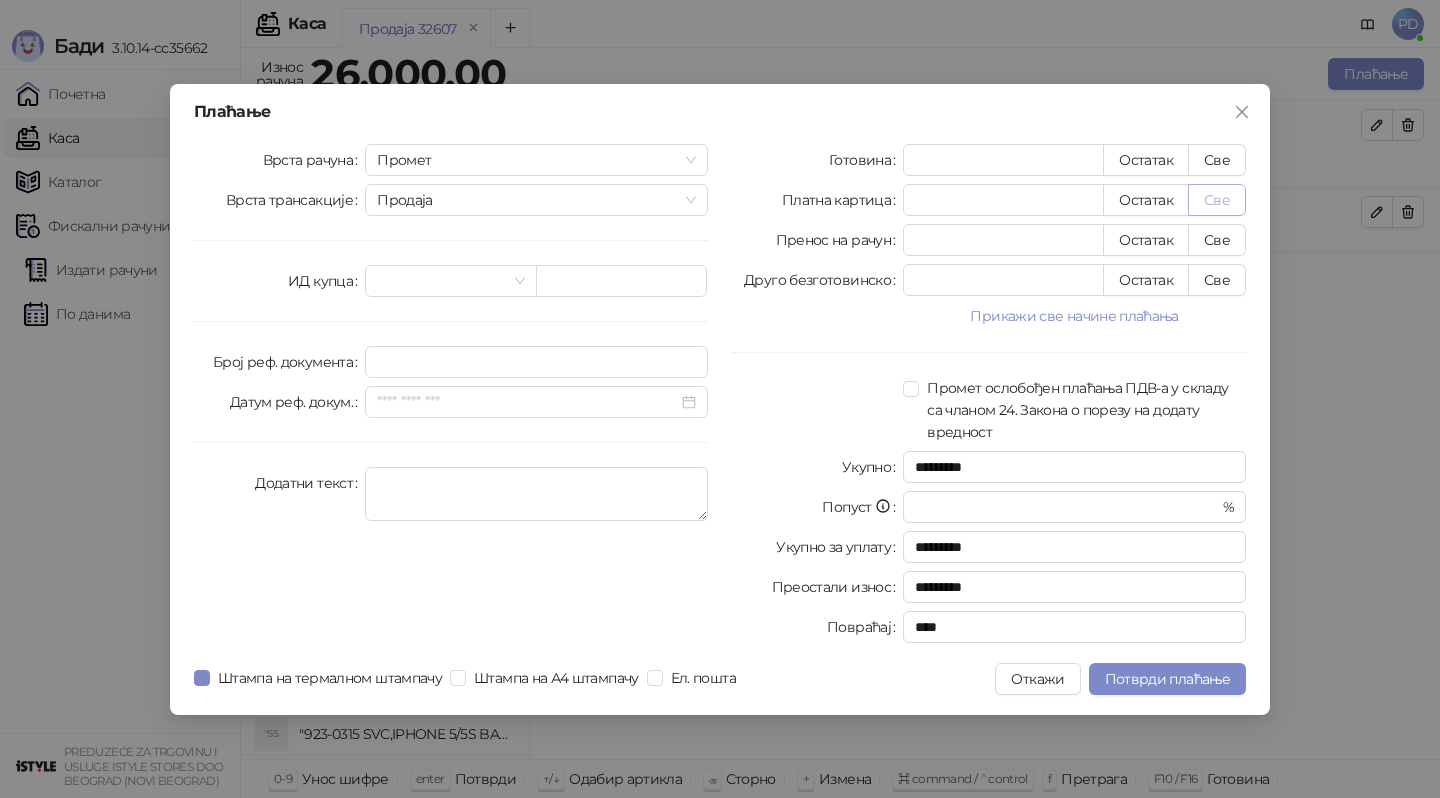 click on "Све" at bounding box center [1217, 200] 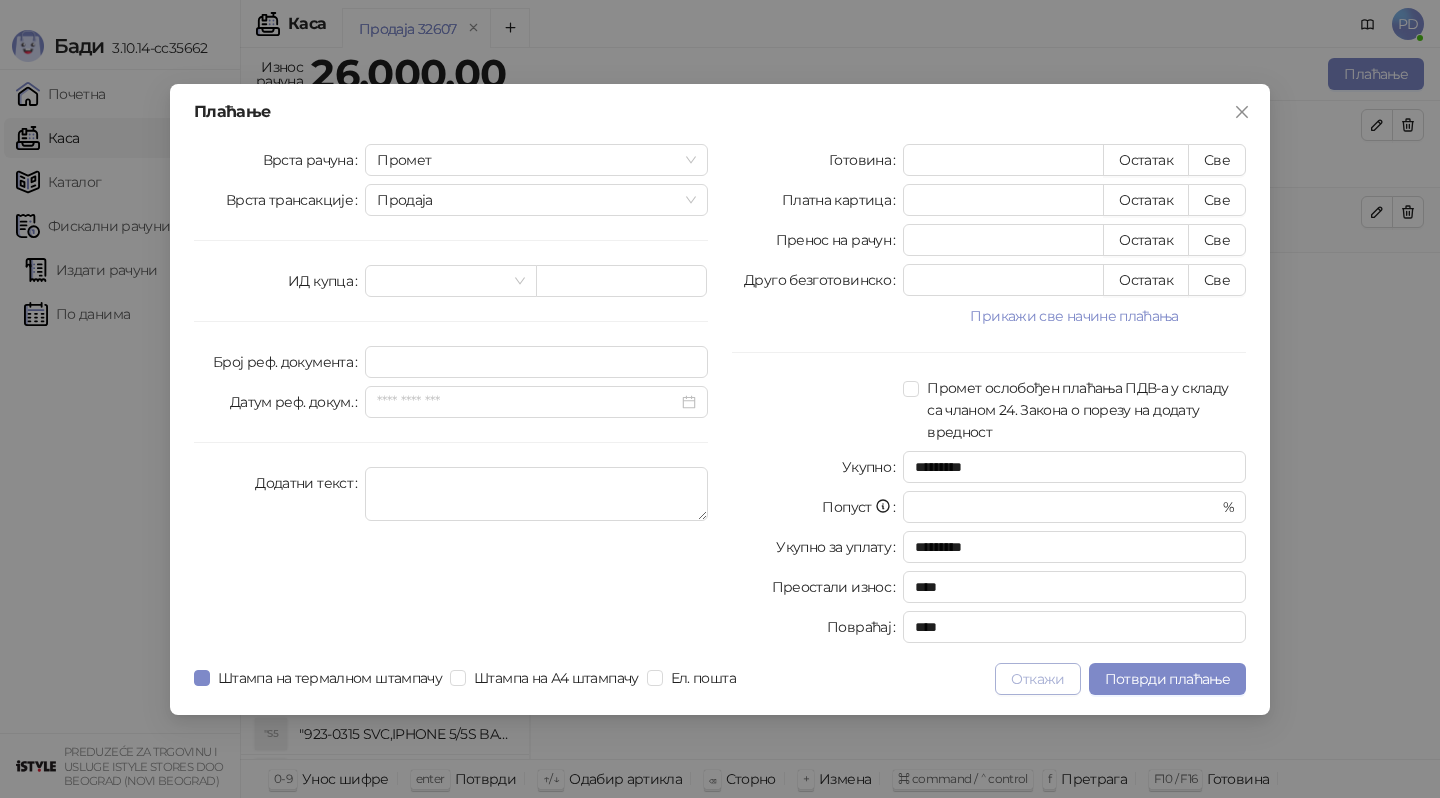 click on "Откажи" at bounding box center (1037, 679) 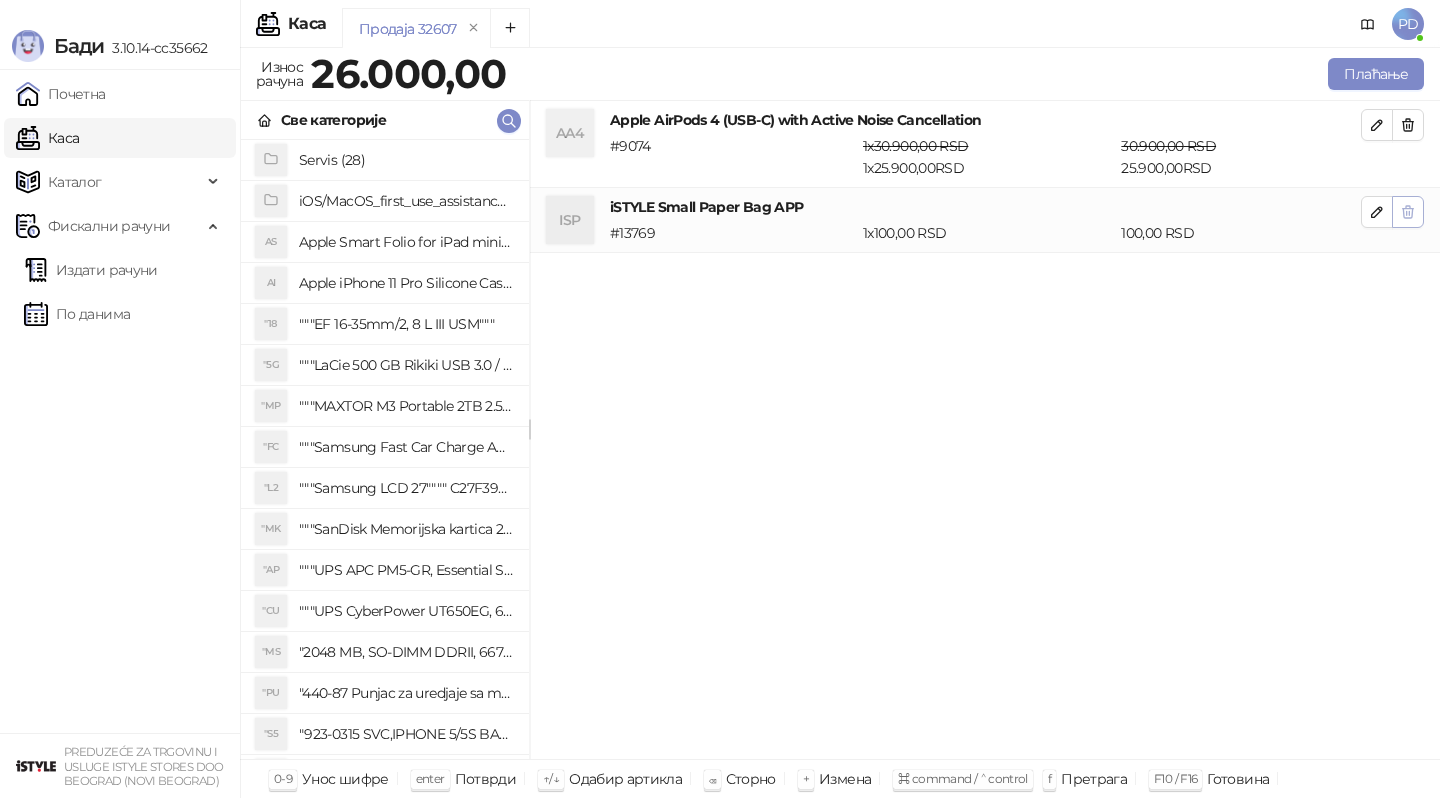 click 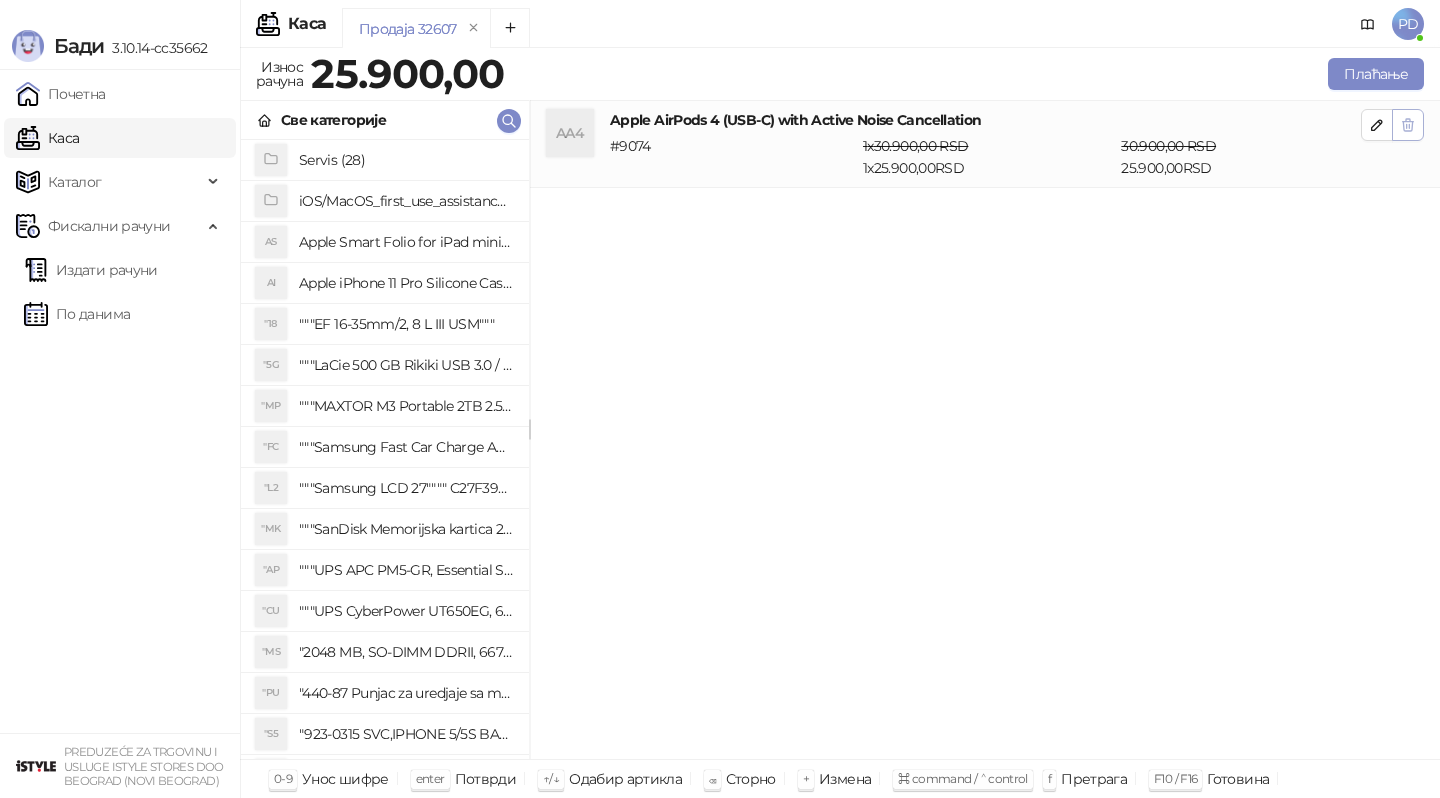 click 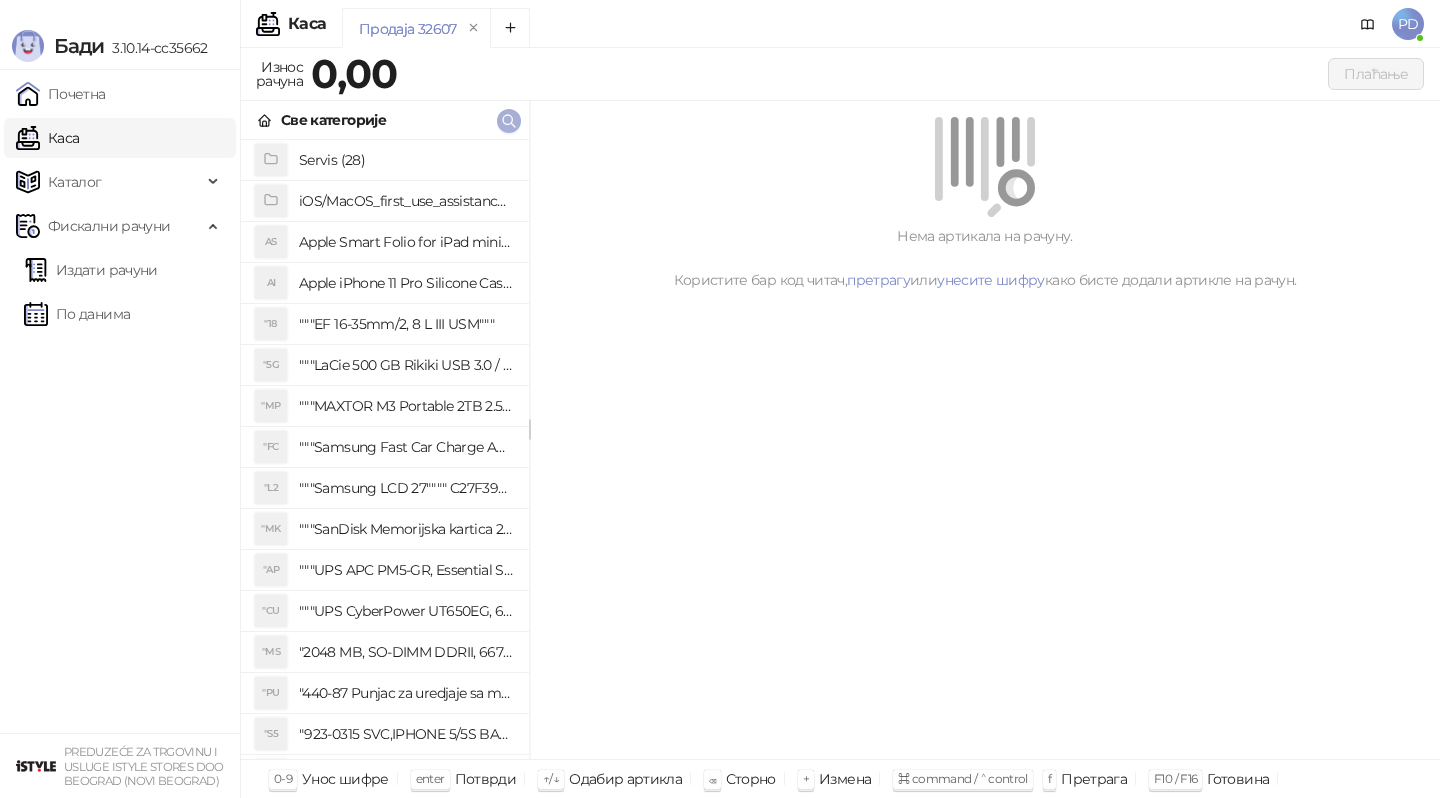 click 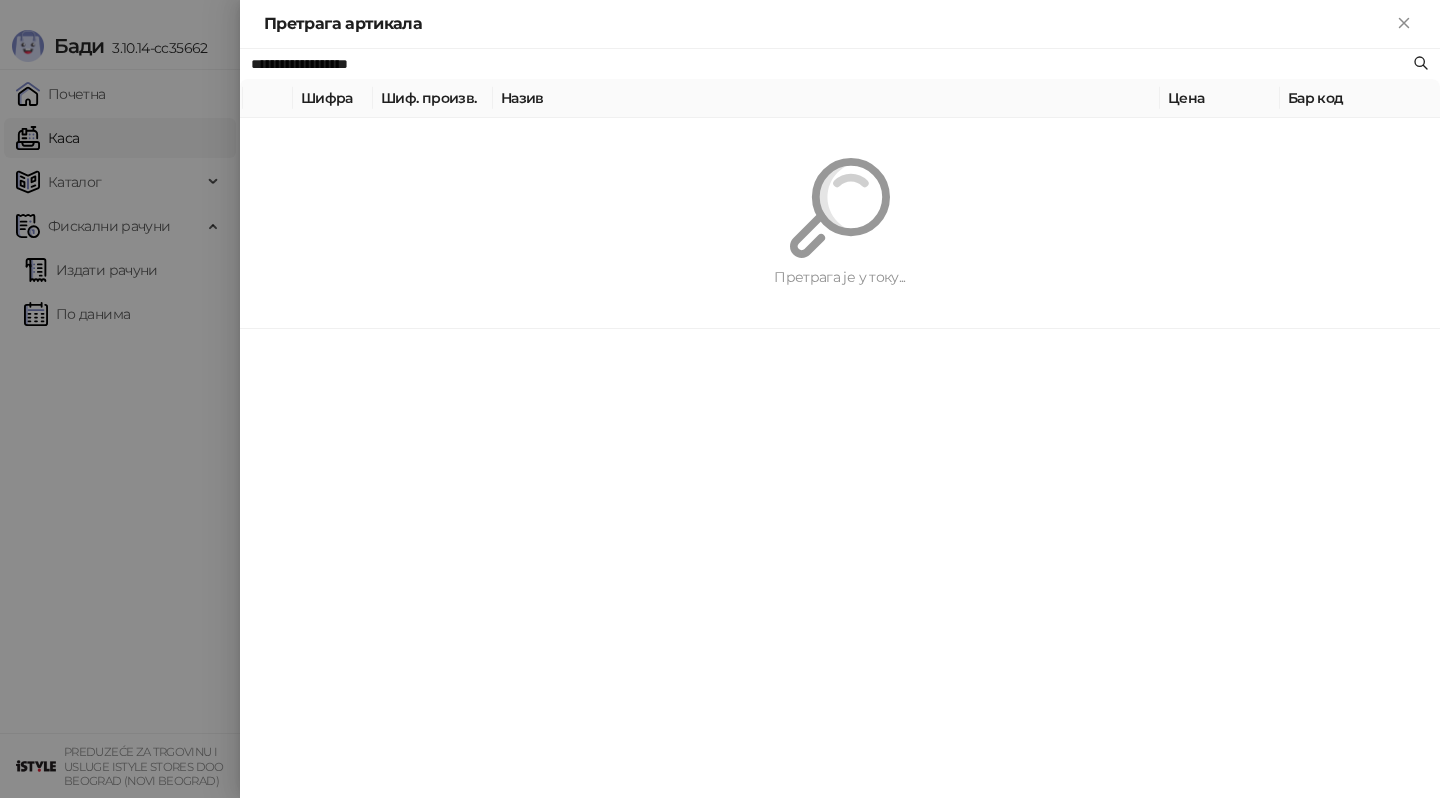 paste 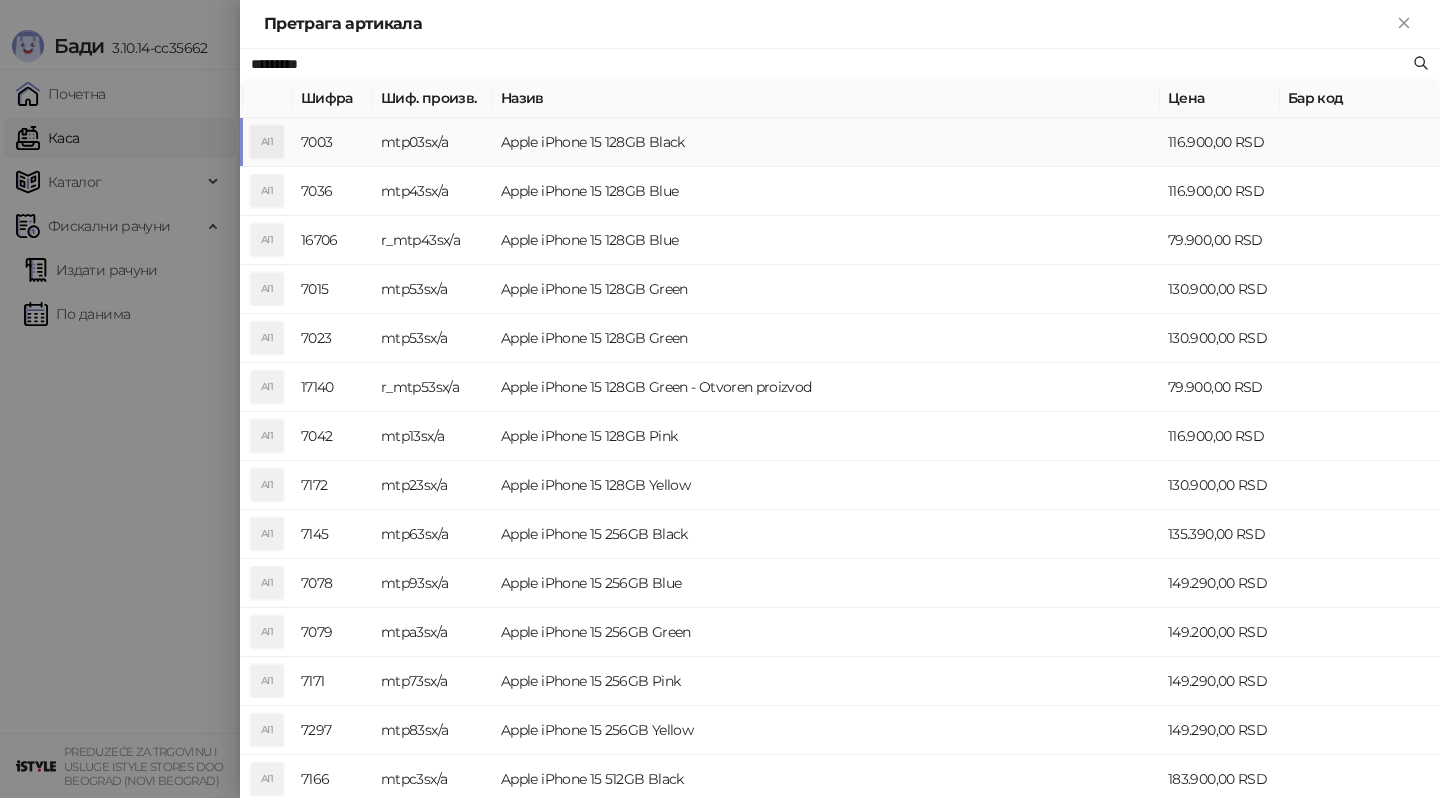type on "*********" 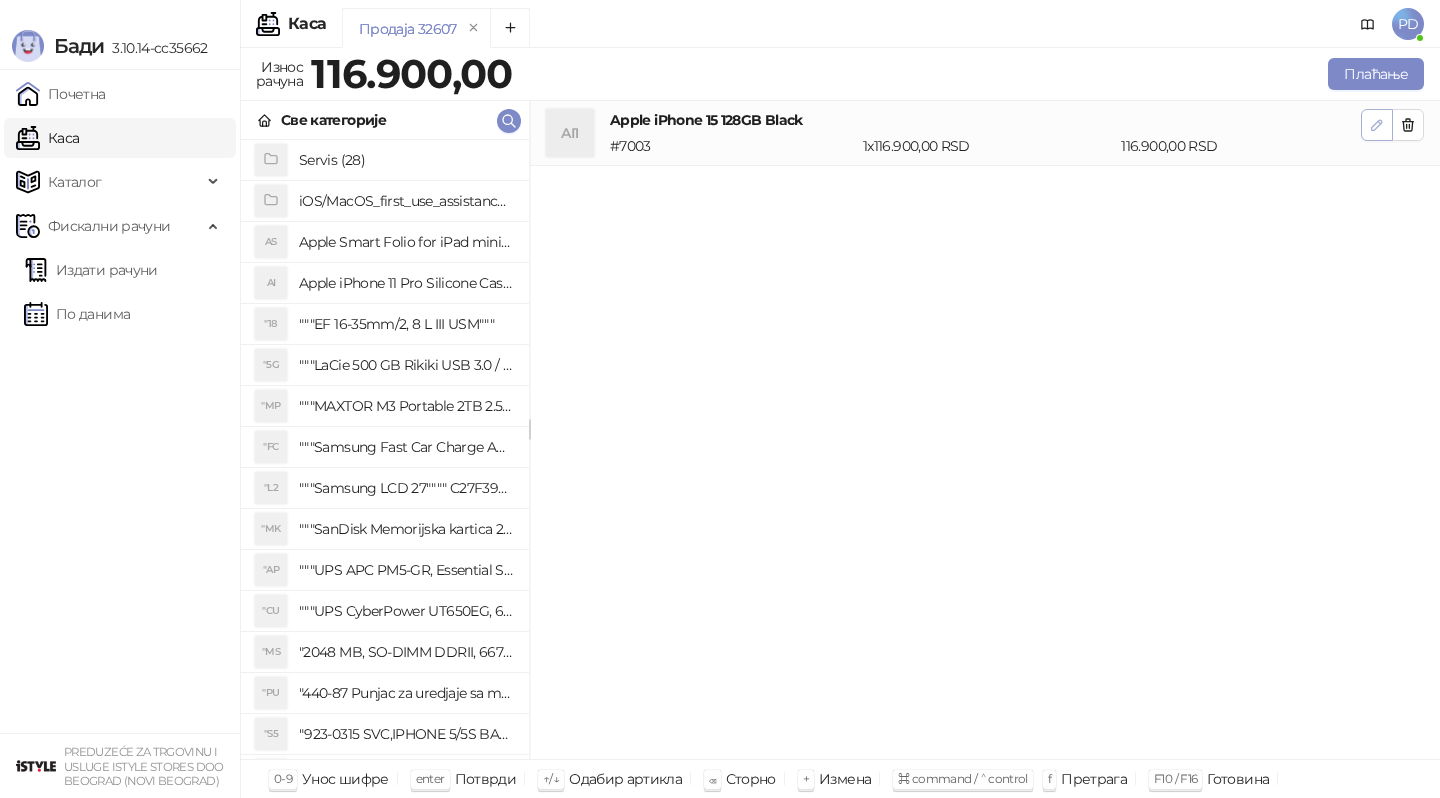click 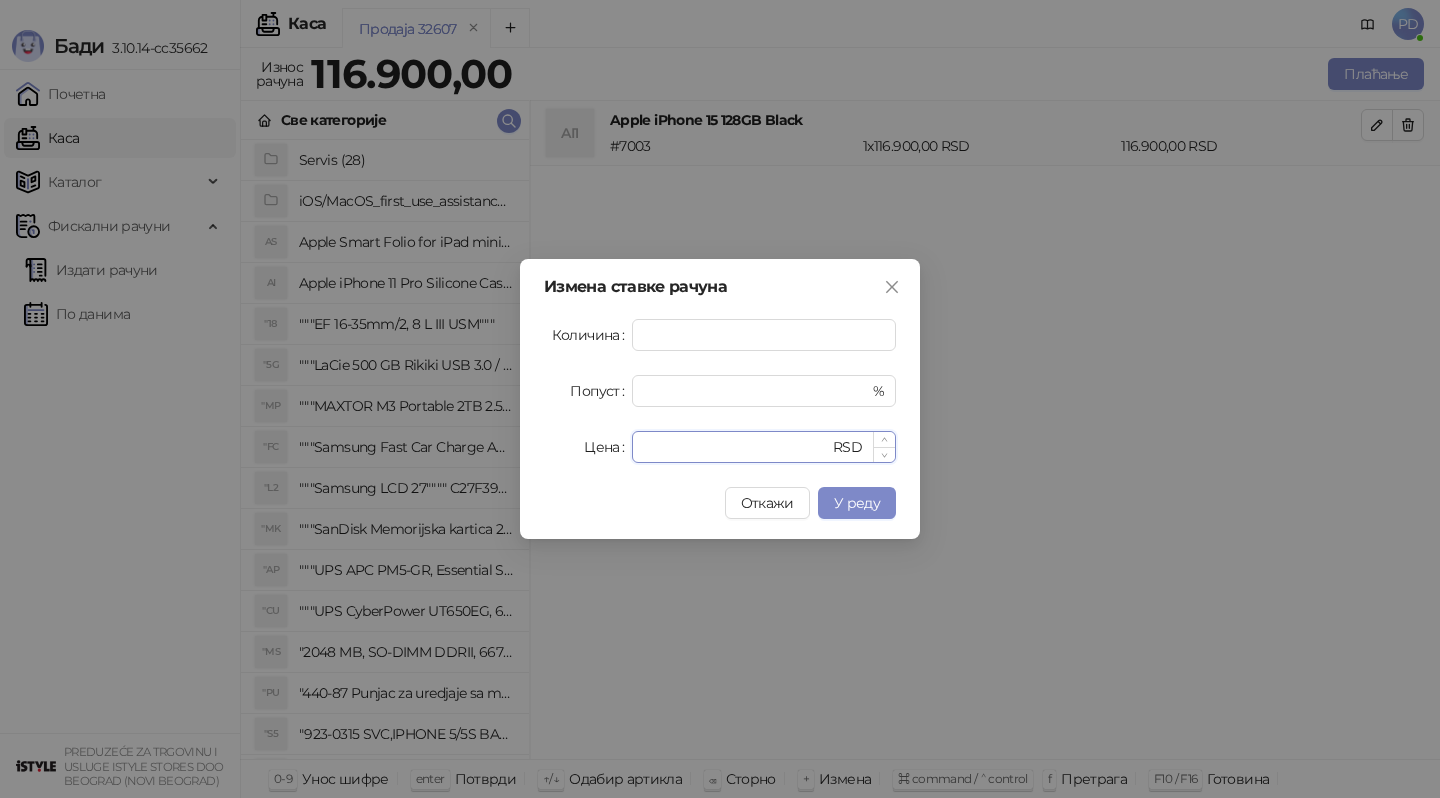 click on "******" at bounding box center [736, 447] 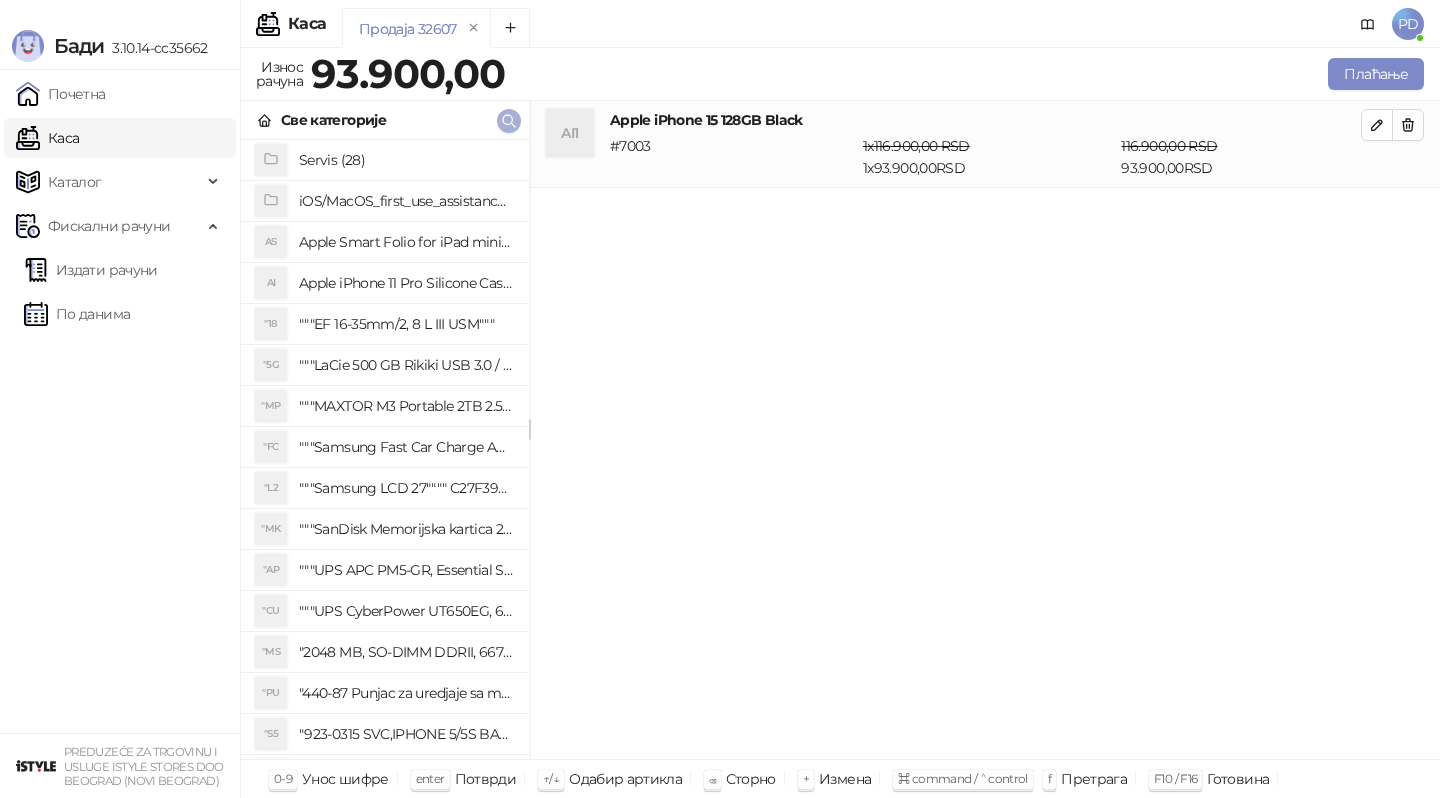 click 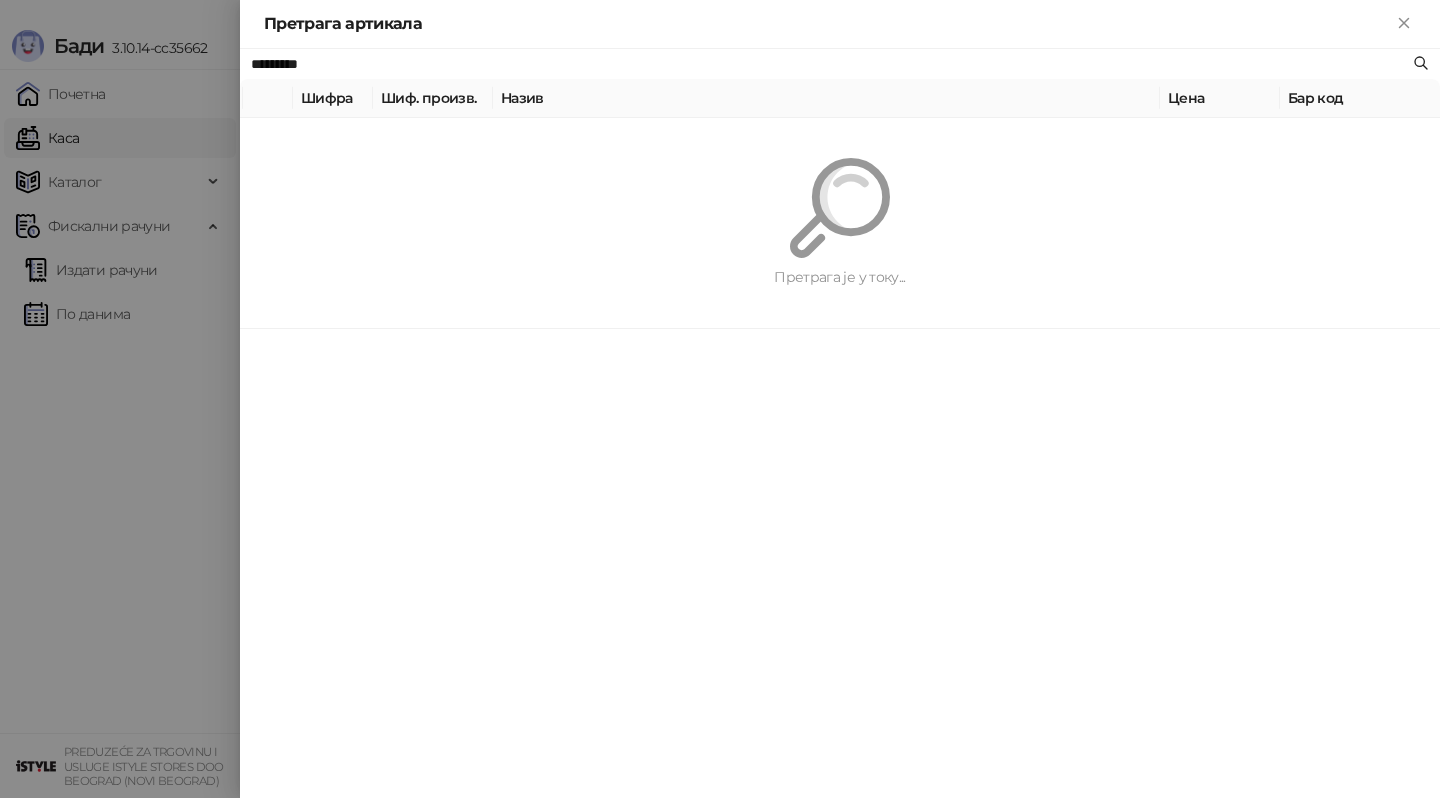 paste on "**********" 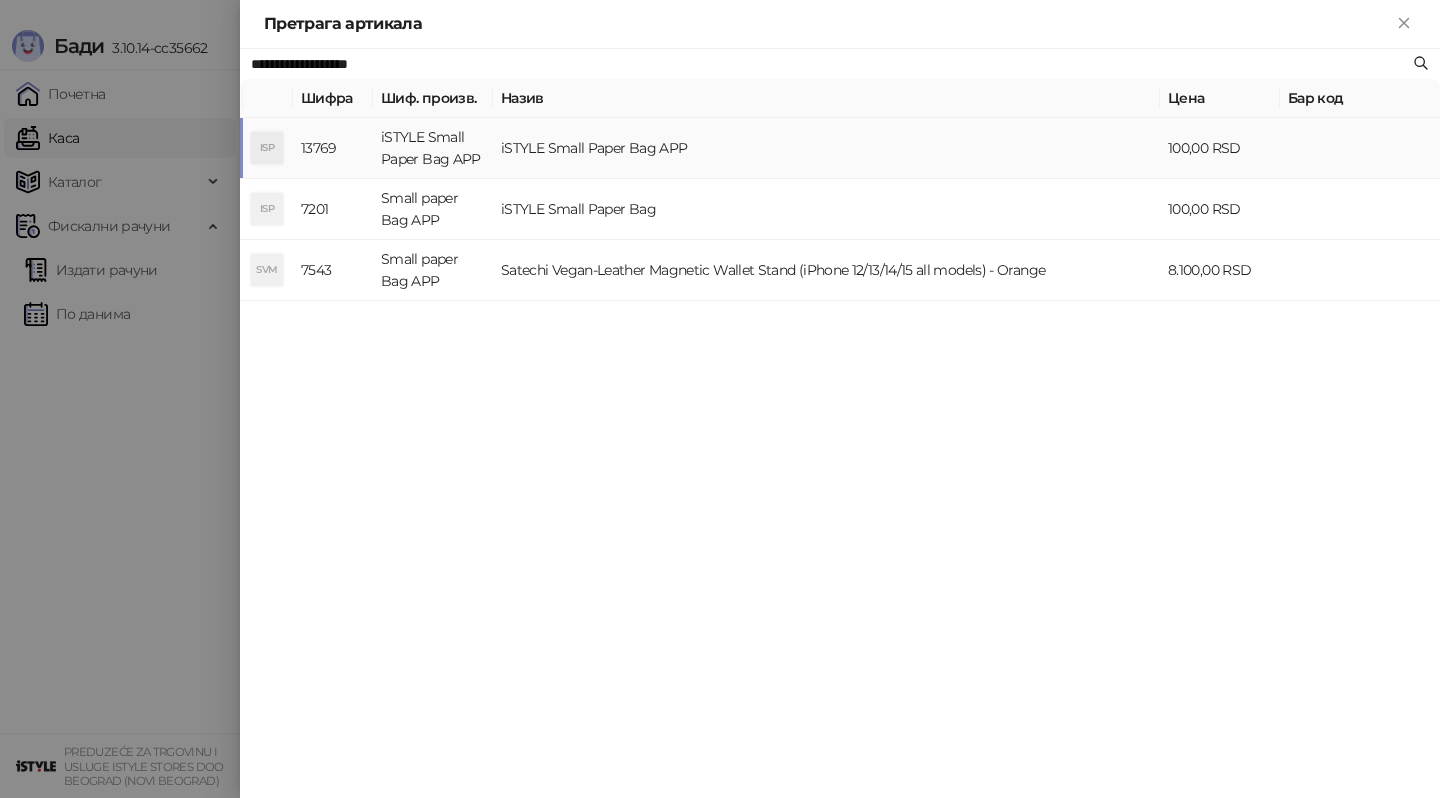 type on "**********" 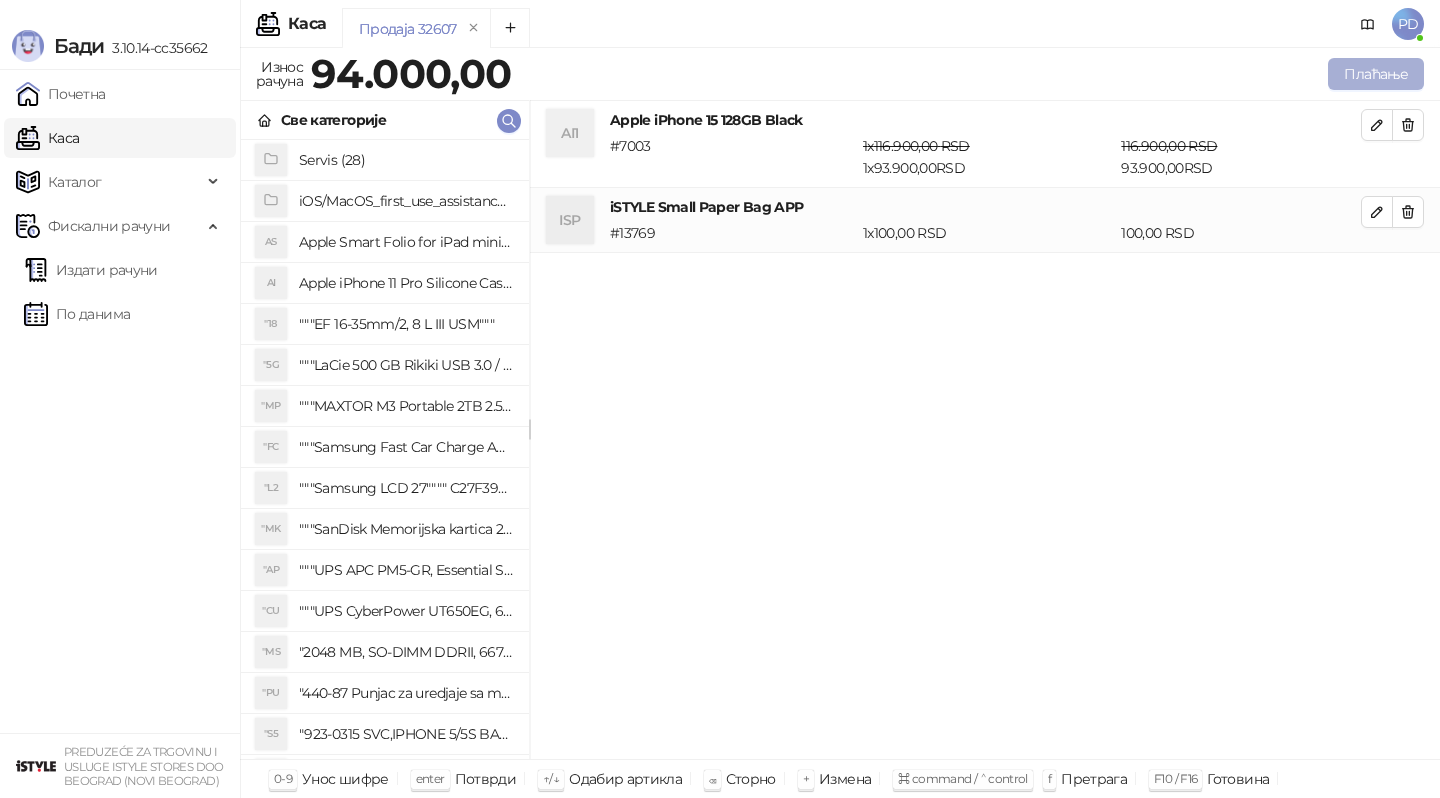 click on "Плаћање" at bounding box center (1376, 74) 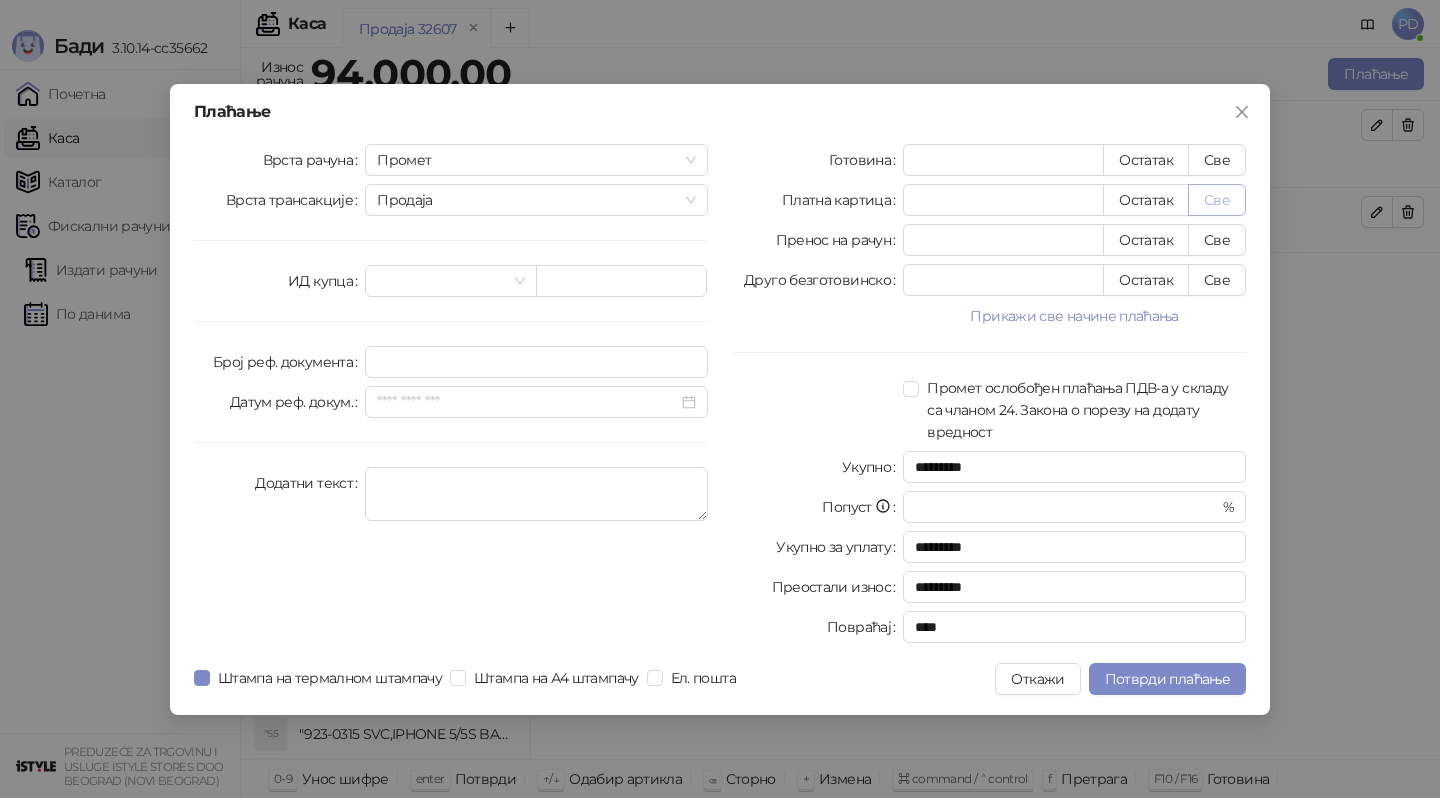 click on "Све" at bounding box center [1217, 200] 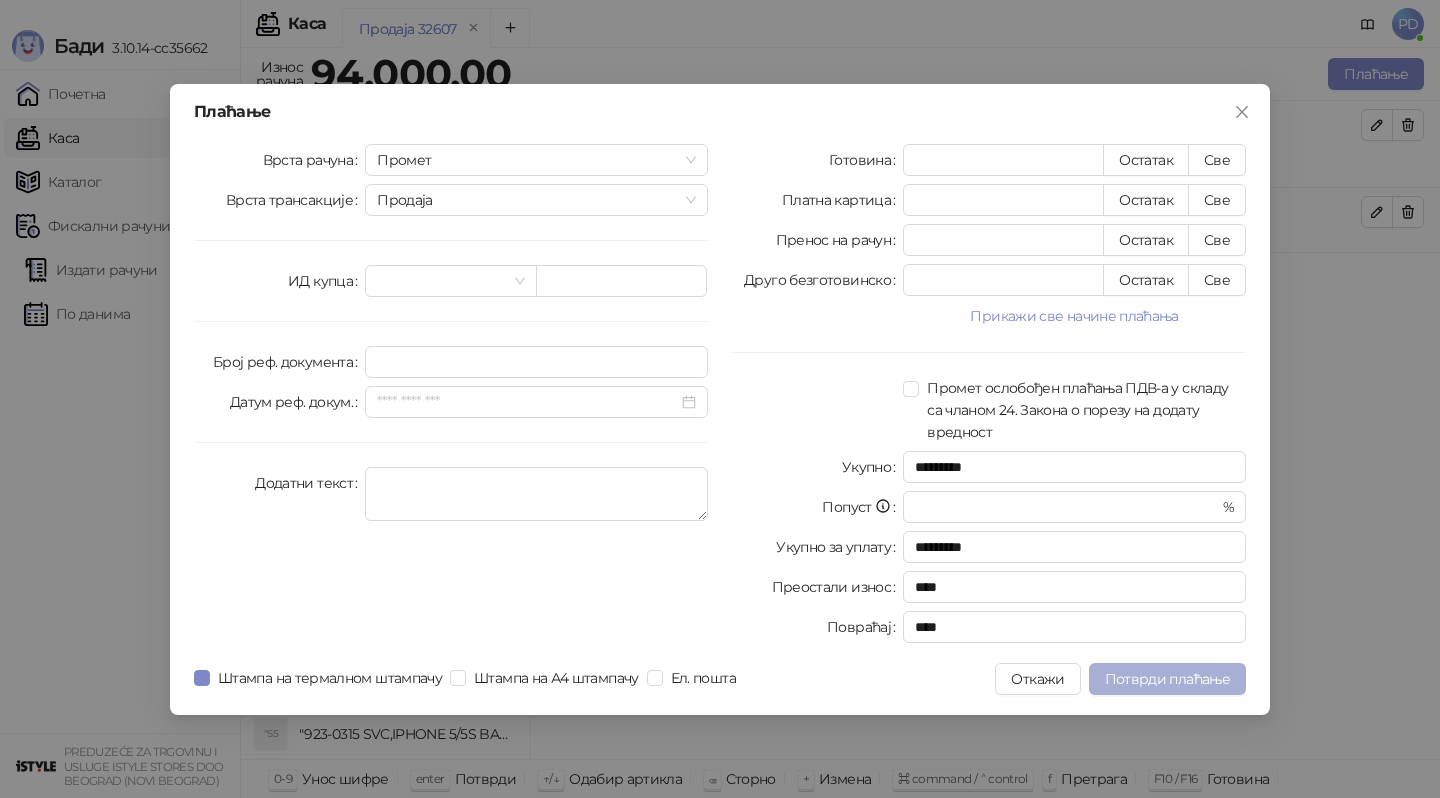 click on "Потврди плаћање" at bounding box center (1167, 679) 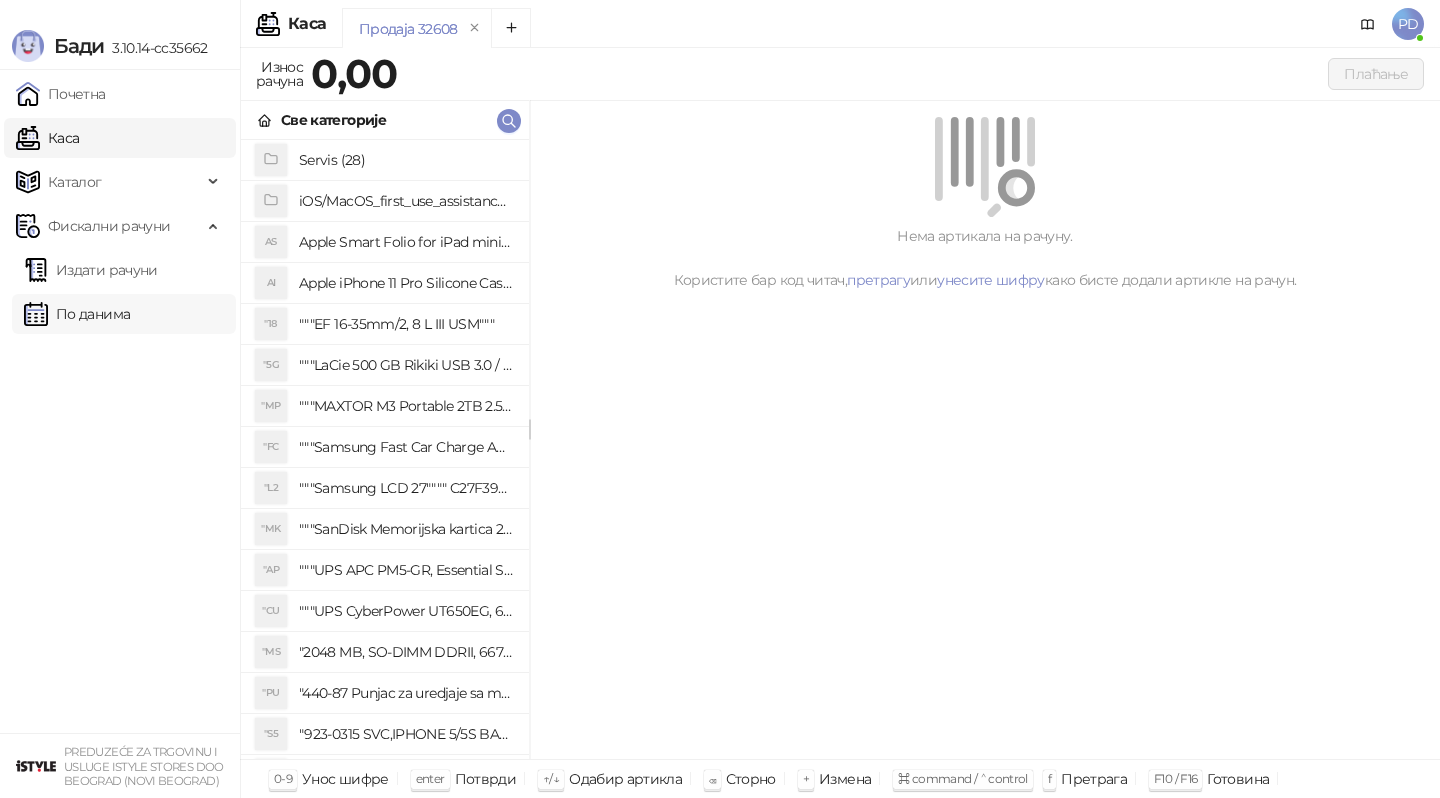 click on "По данима" at bounding box center [77, 314] 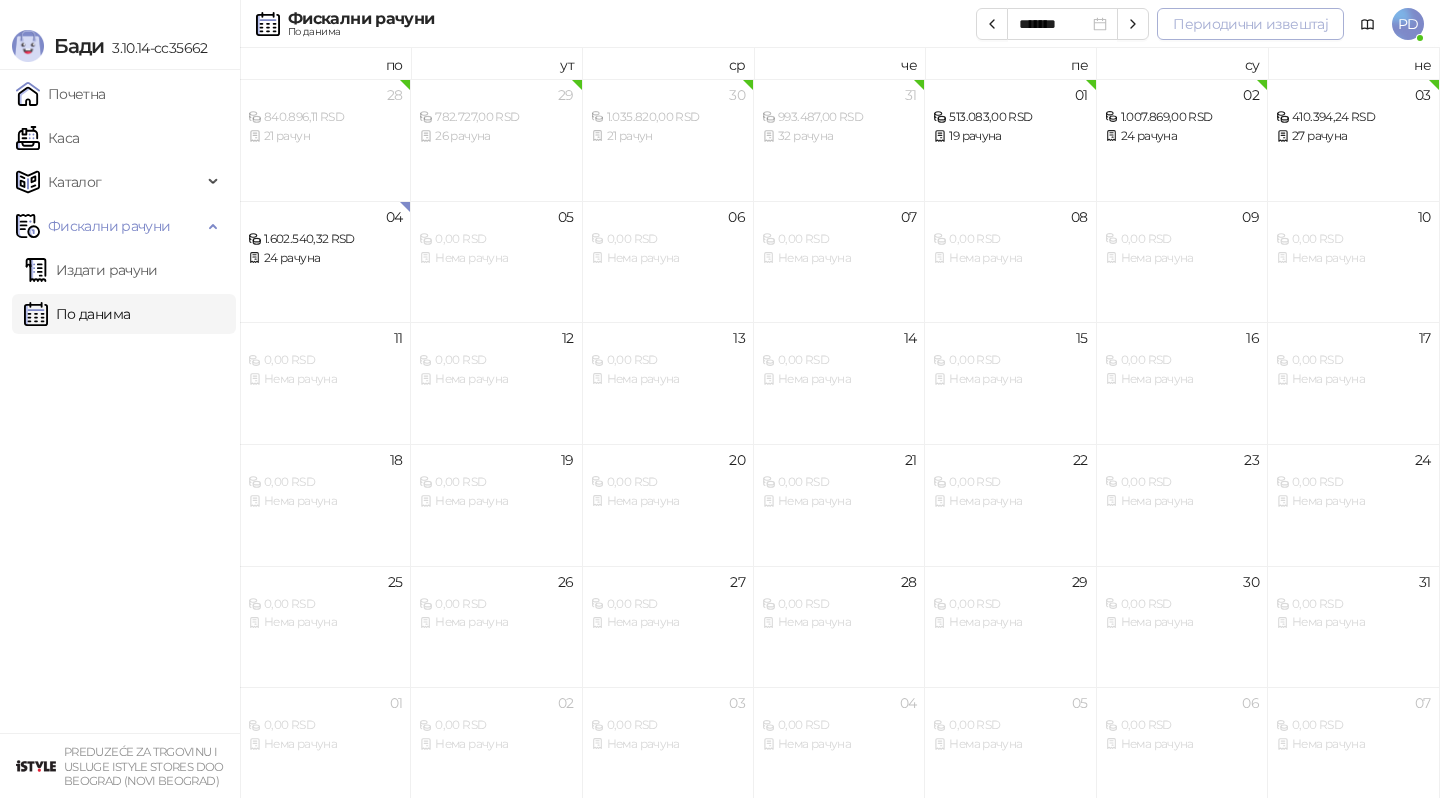 click on "Периодични извештај" at bounding box center (1250, 24) 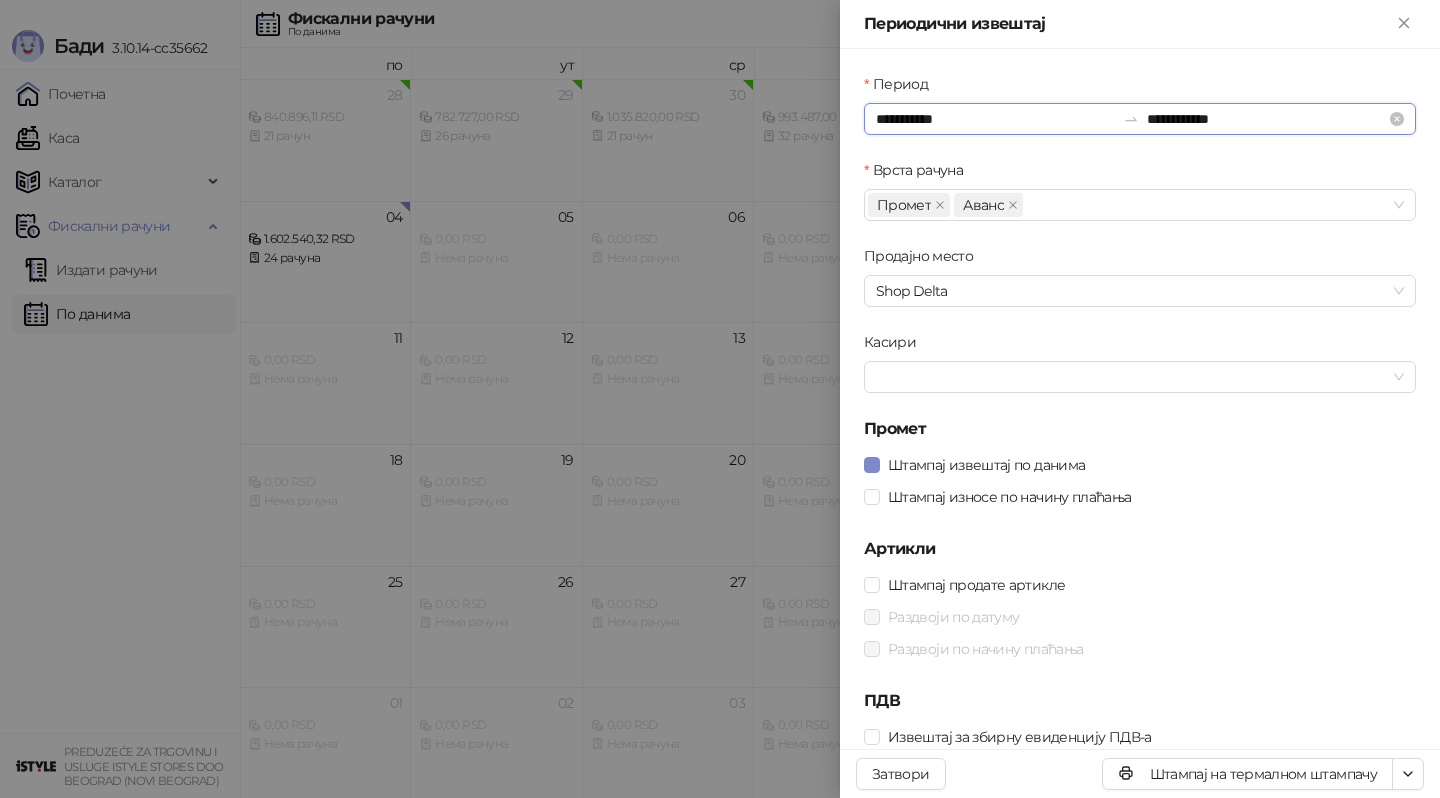 click on "**********" at bounding box center [995, 119] 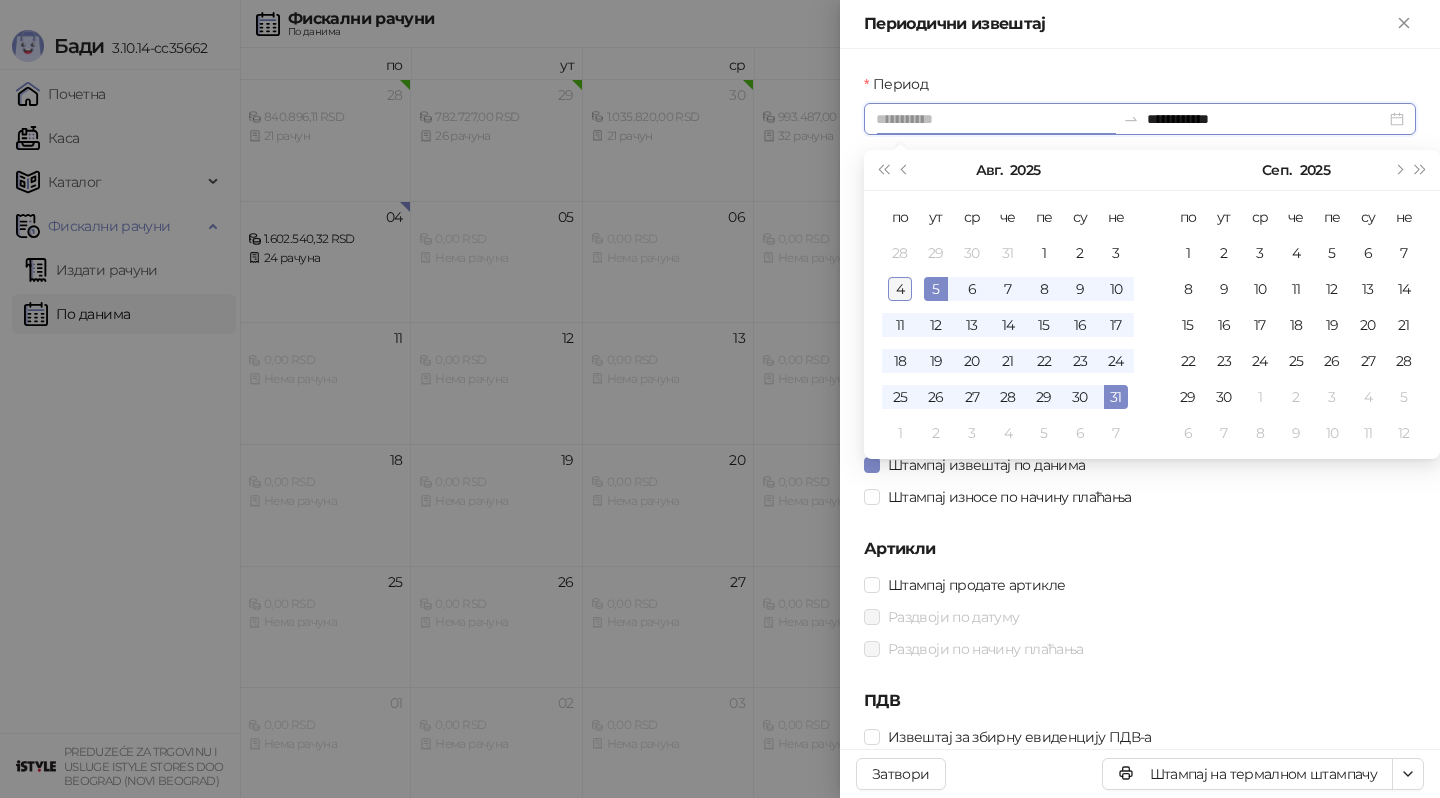type on "**********" 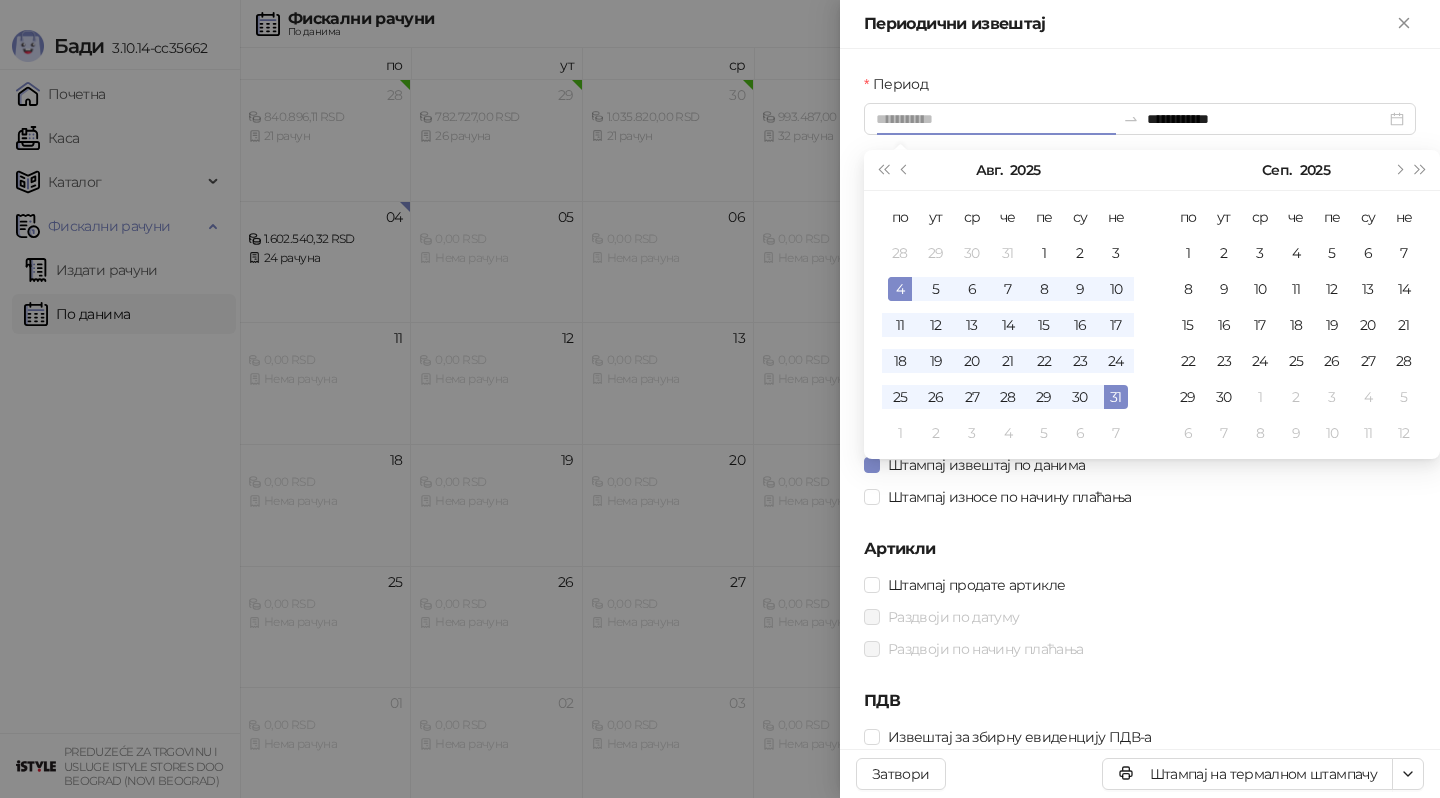 click on "4" at bounding box center [900, 289] 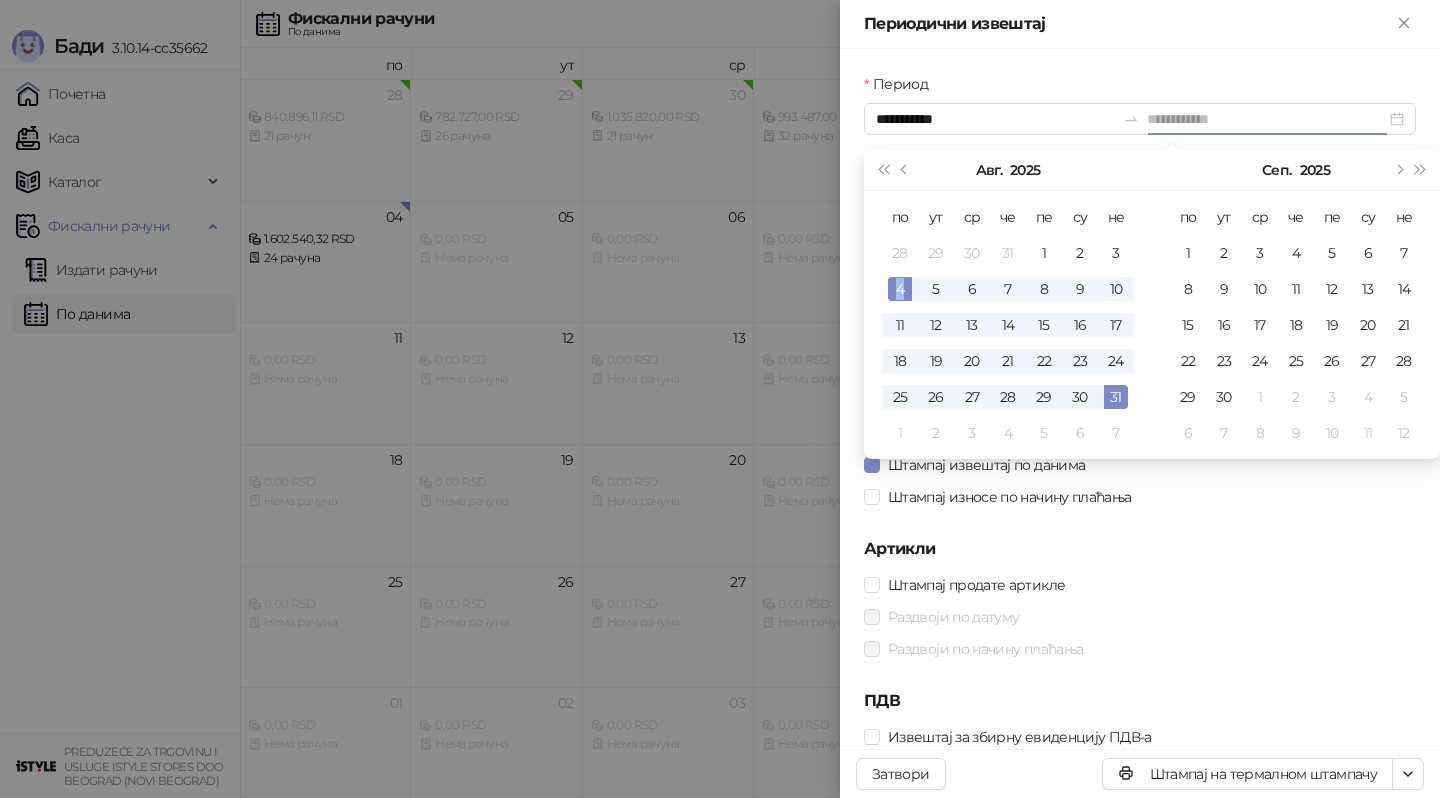 click on "4" at bounding box center (900, 289) 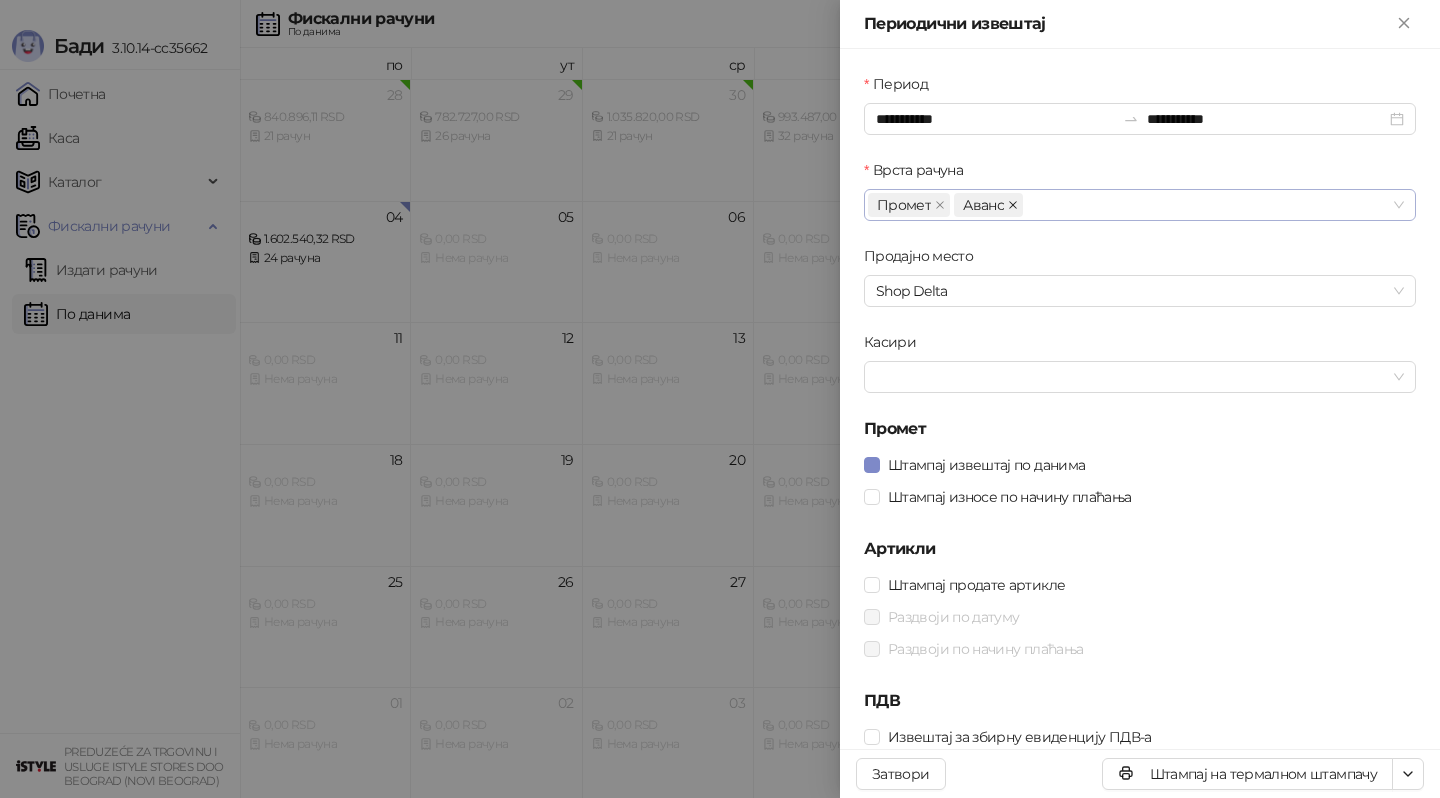 click 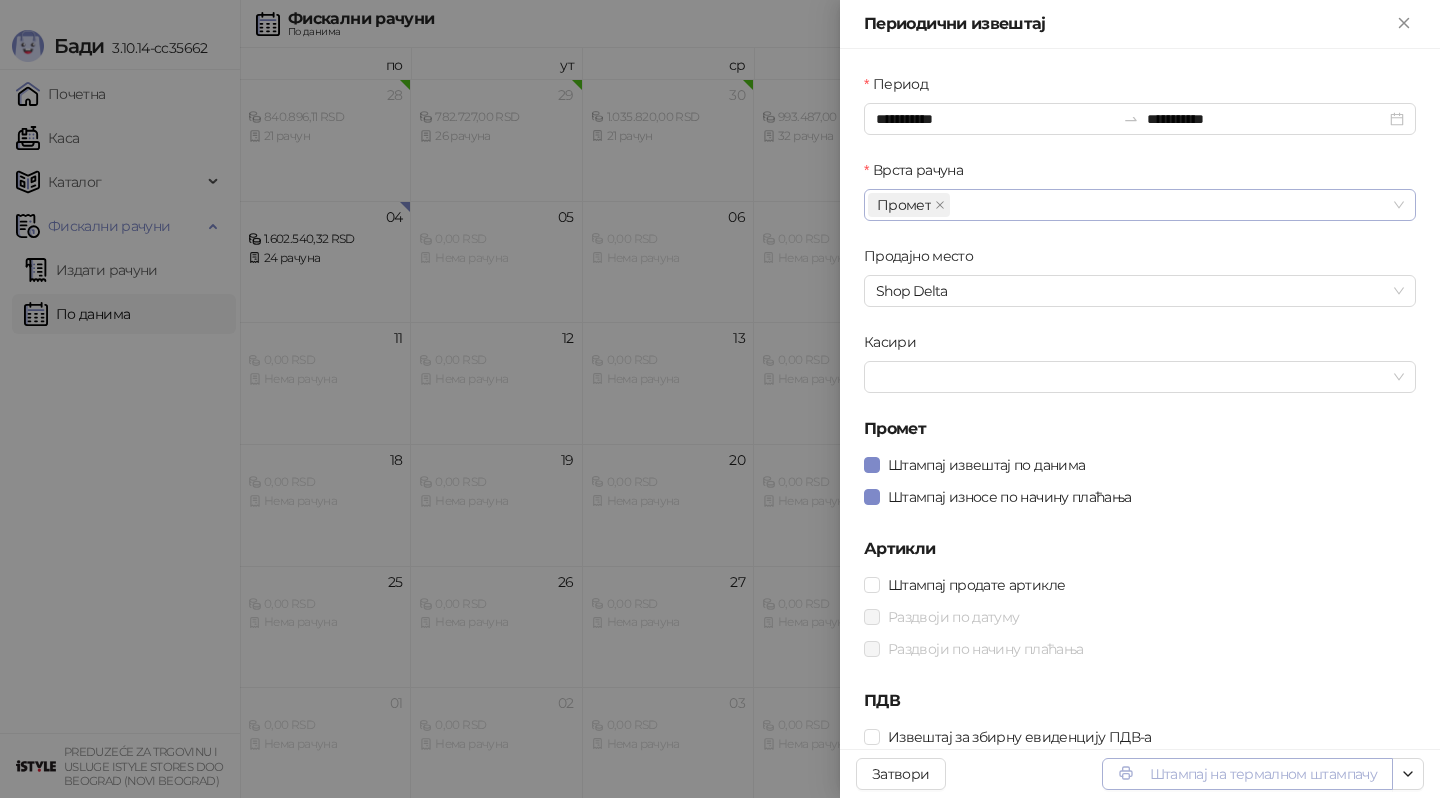 click on "Штампај на термалном штампачу" at bounding box center [1247, 774] 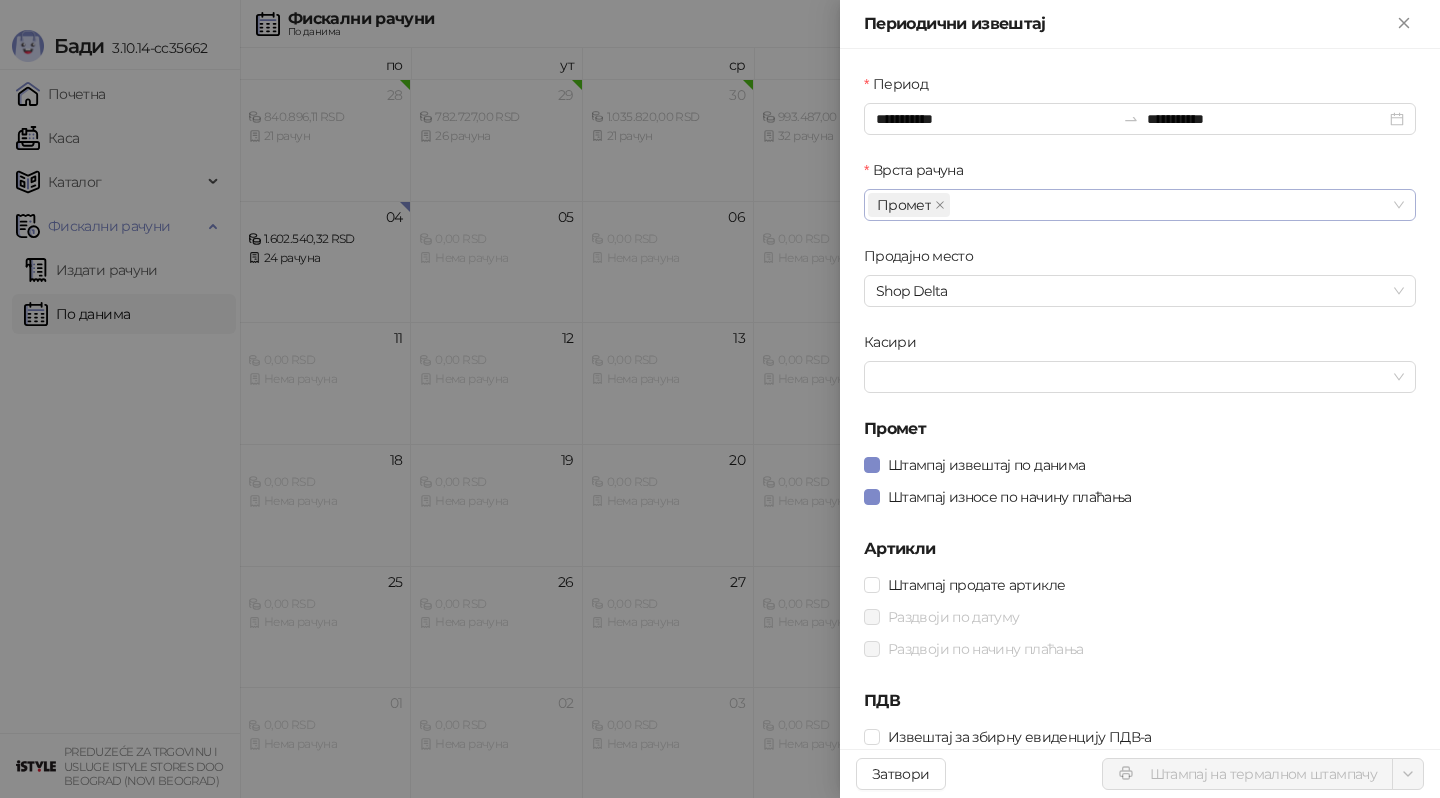 click on "Промет" at bounding box center [1140, 205] 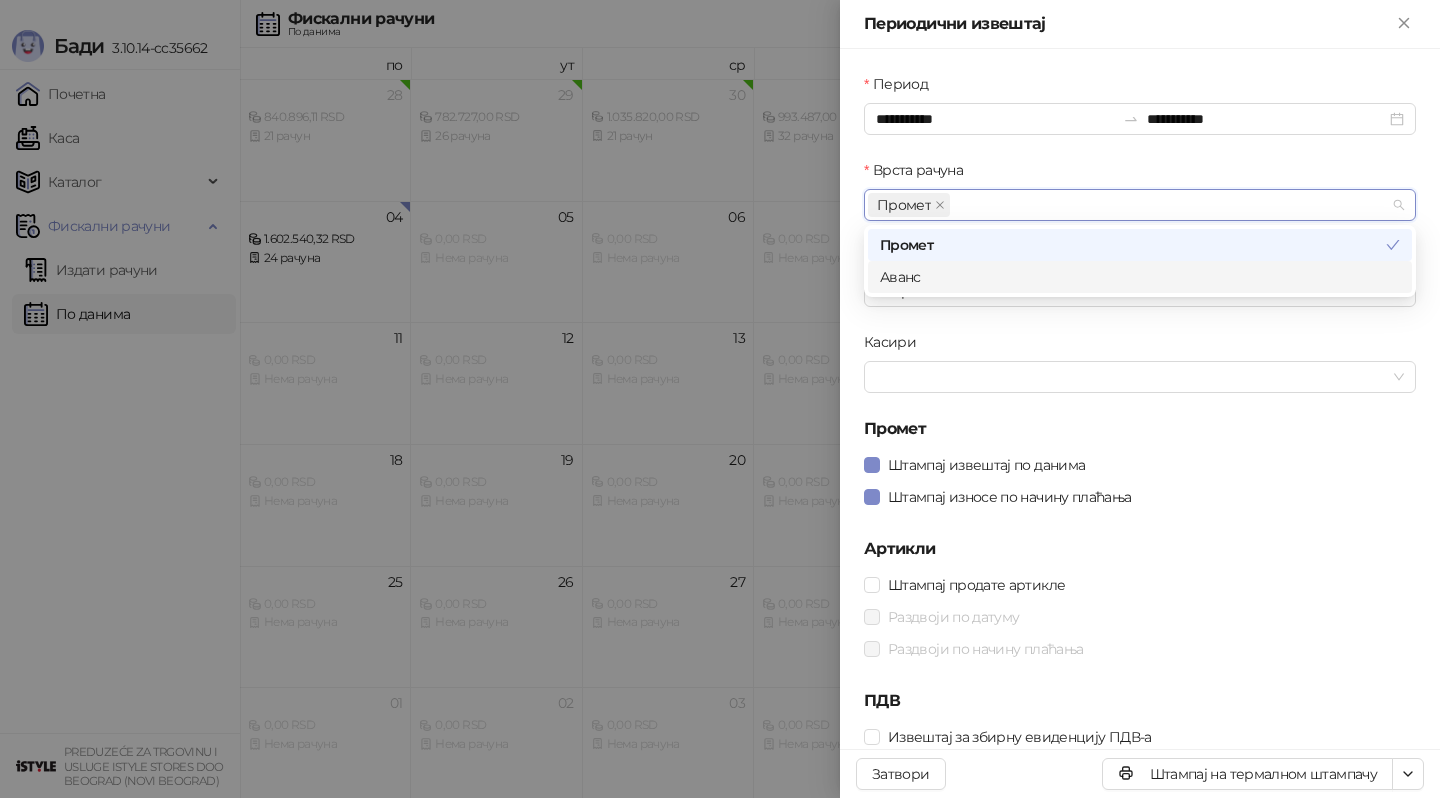 click on "Аванс" at bounding box center [1140, 277] 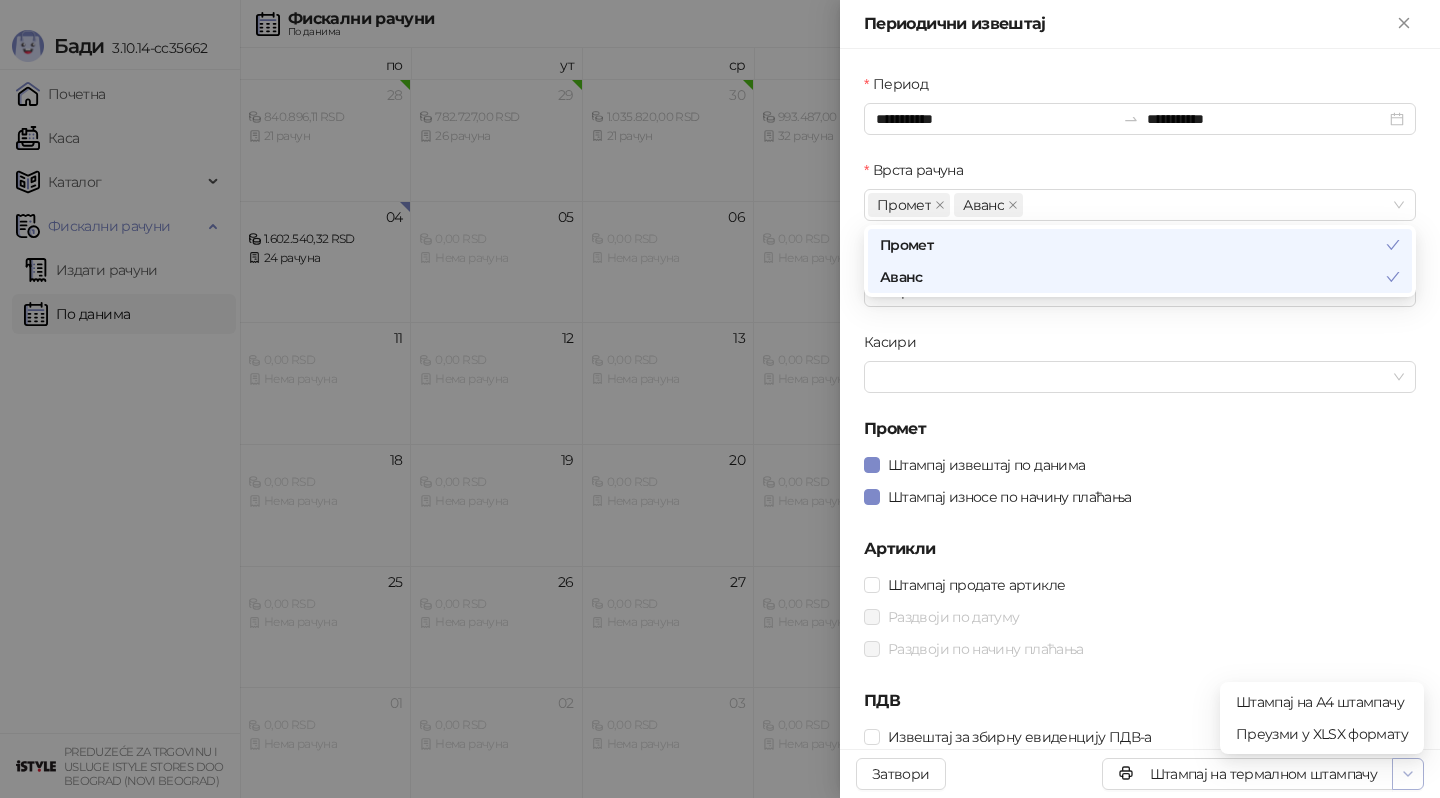 click 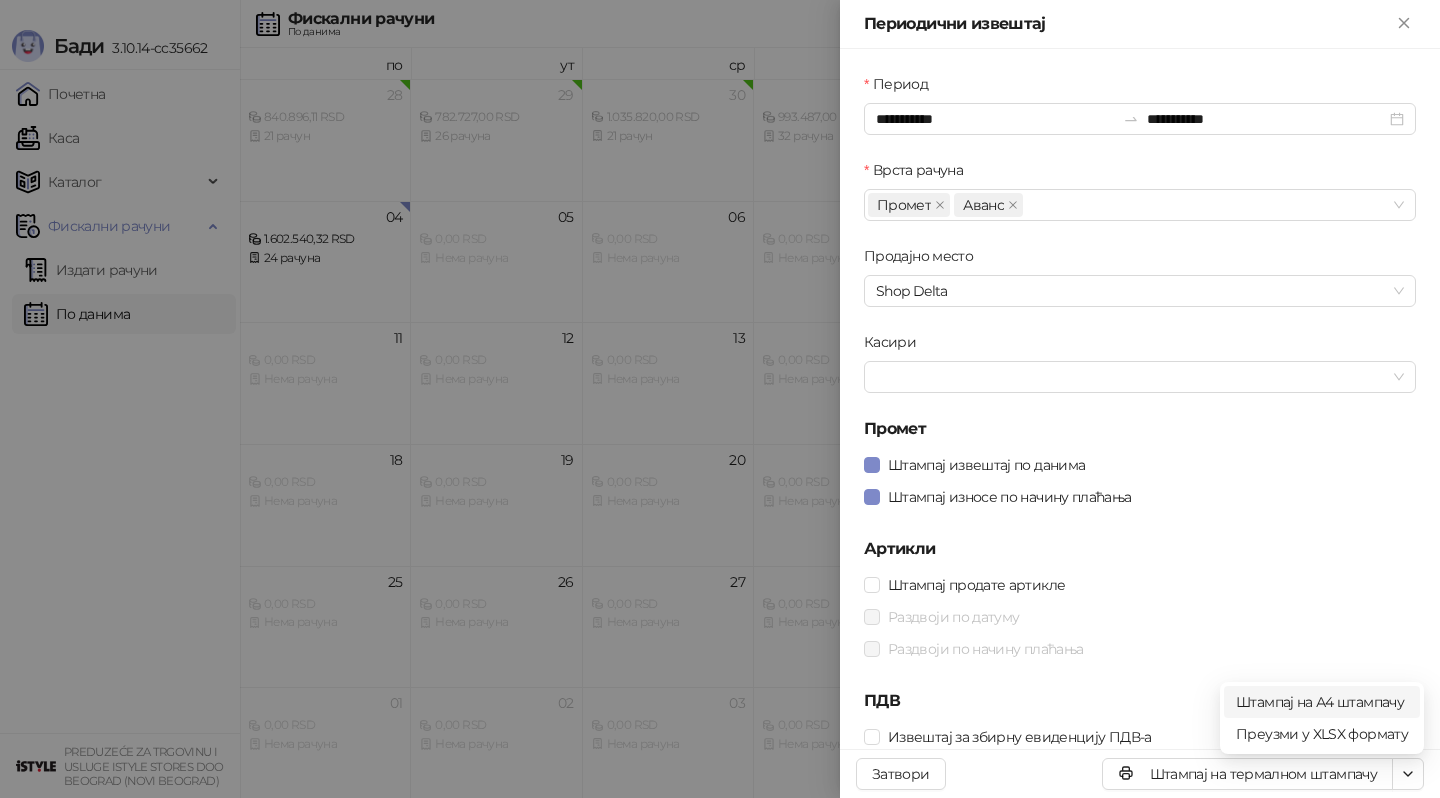 click on "Штампај на А4 штампачу" at bounding box center (1322, 702) 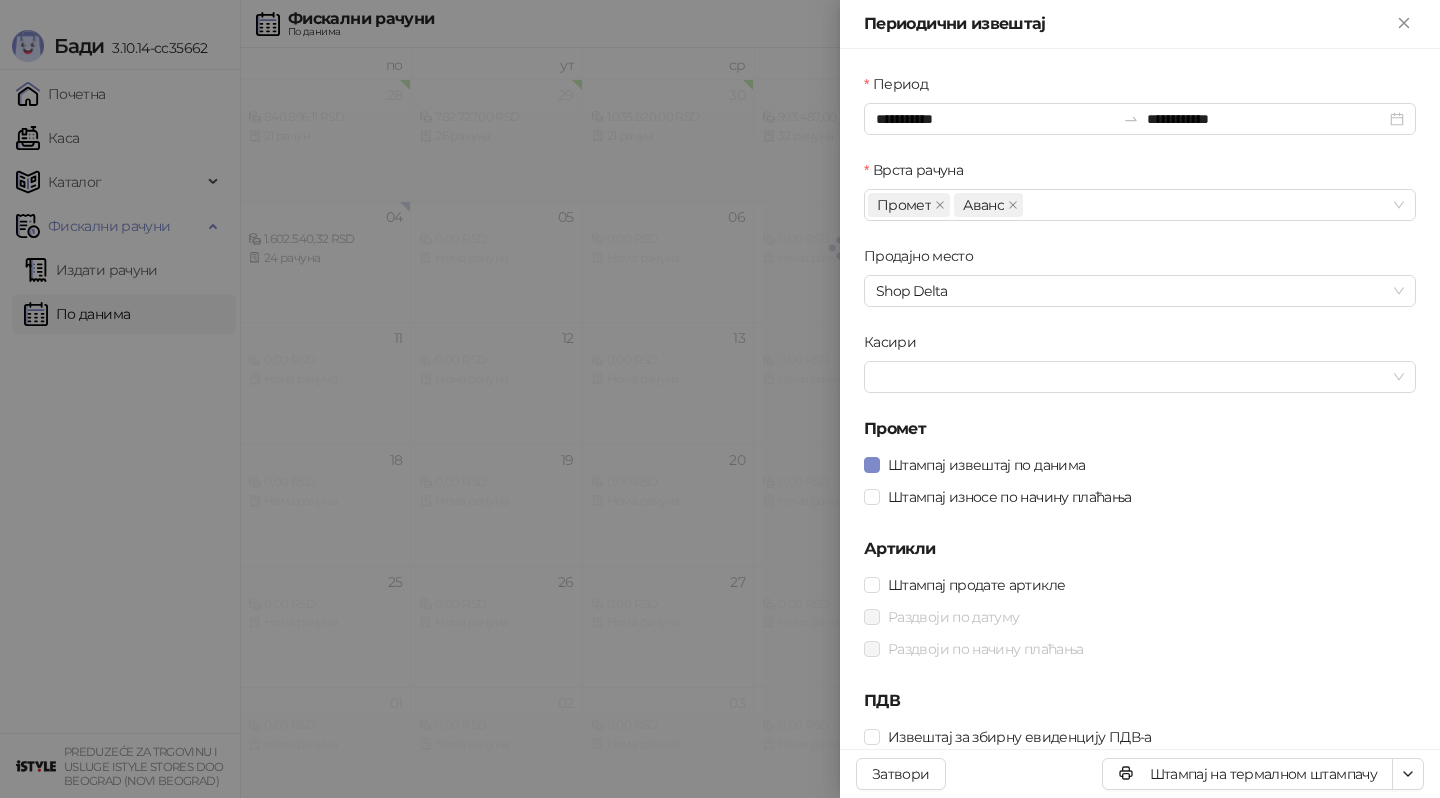 click on "**********" at bounding box center [720, 399] 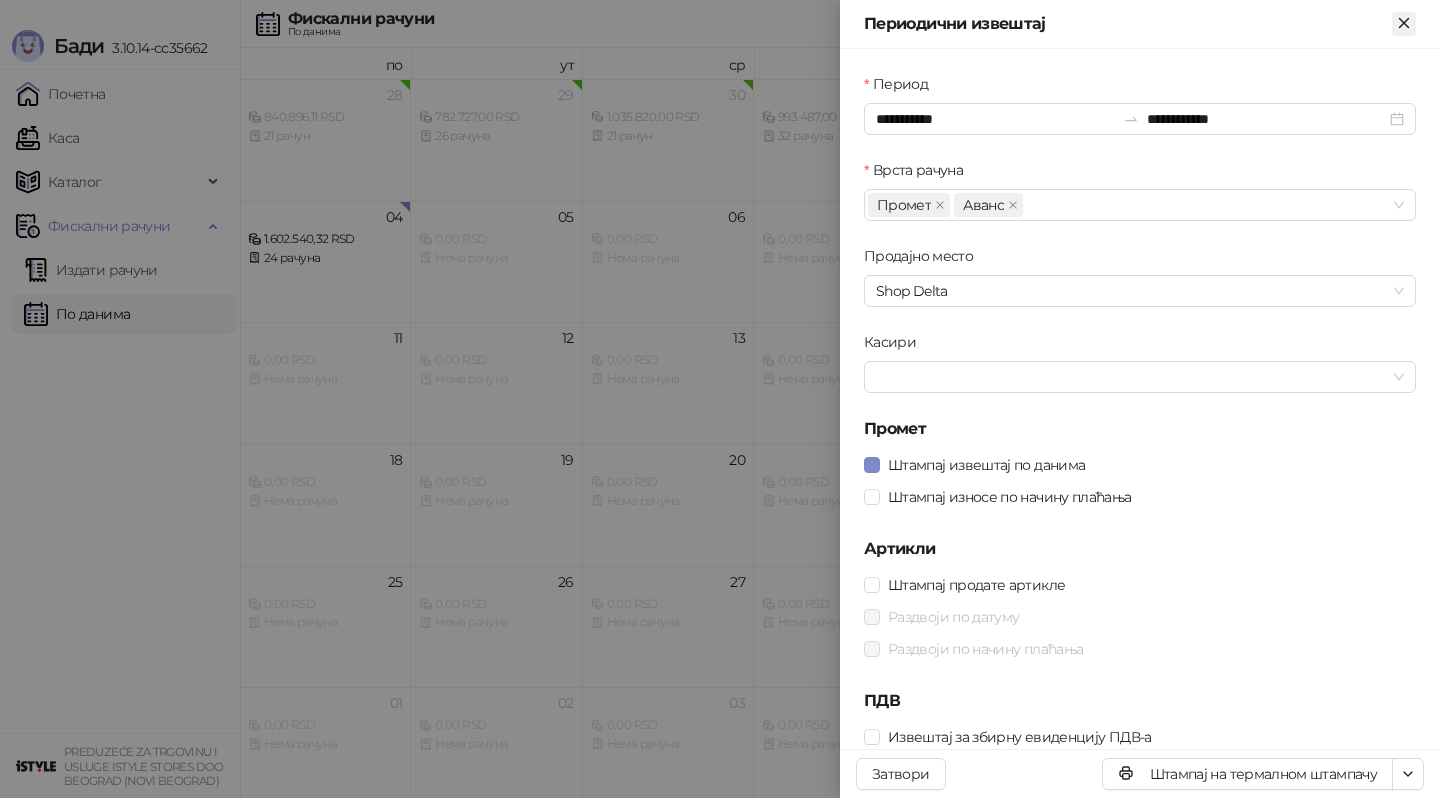 click 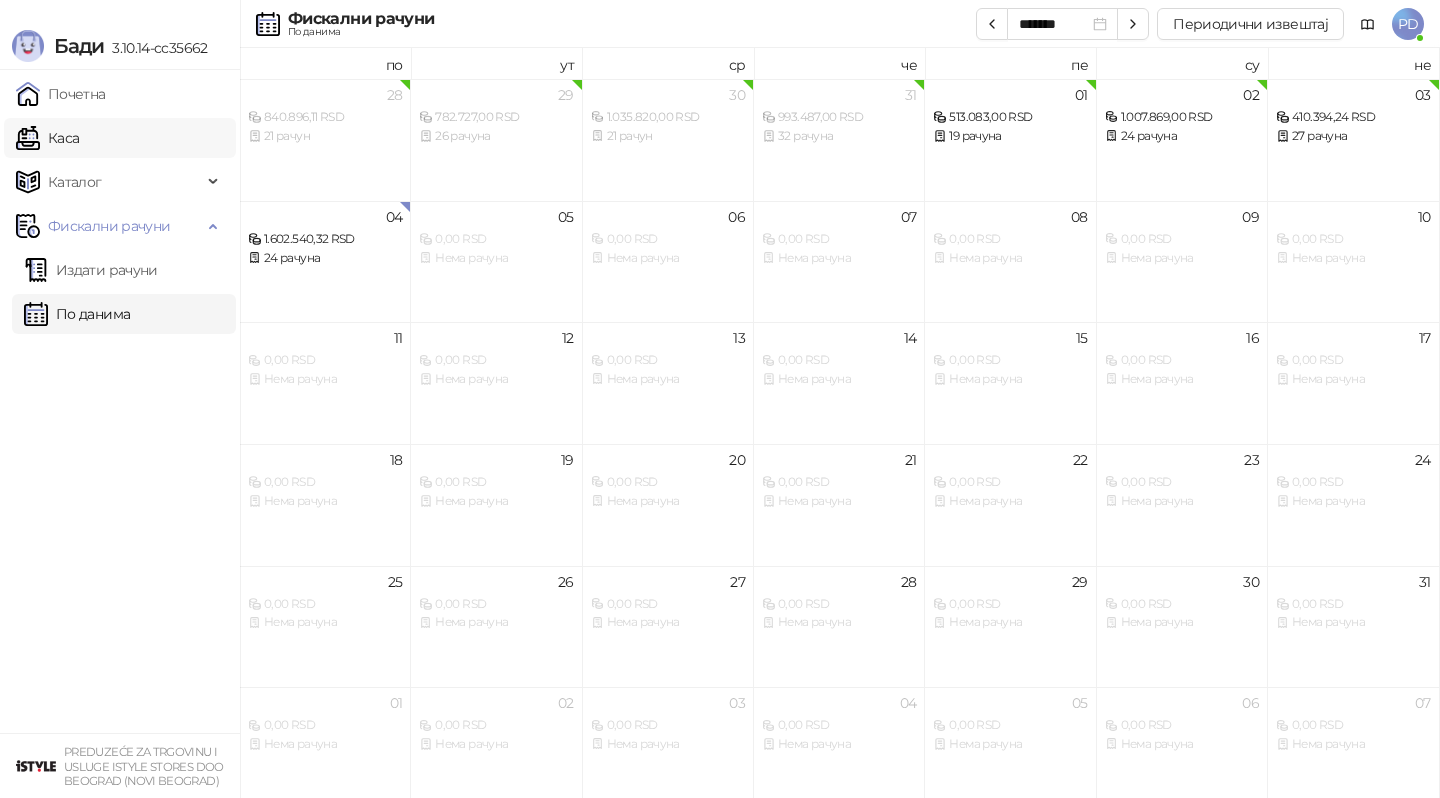 click on "Каса" at bounding box center (47, 138) 